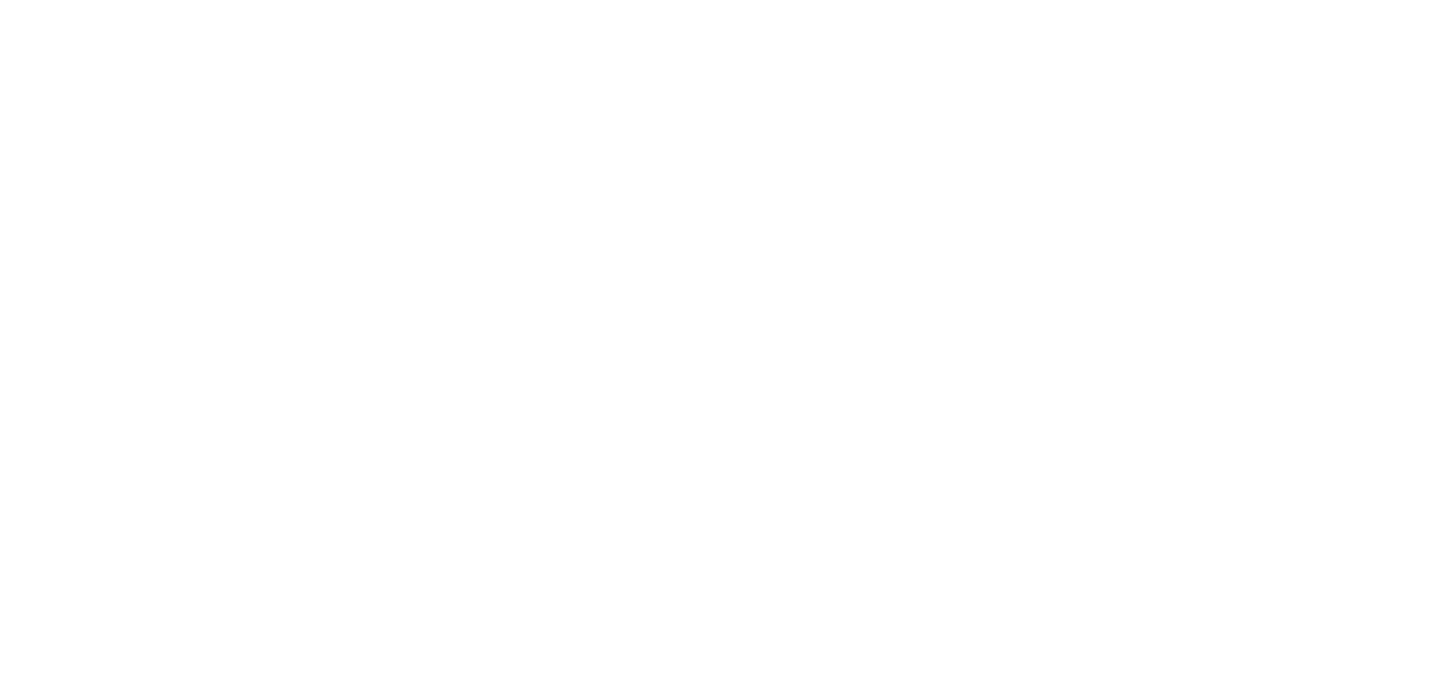 scroll, scrollTop: 0, scrollLeft: 0, axis: both 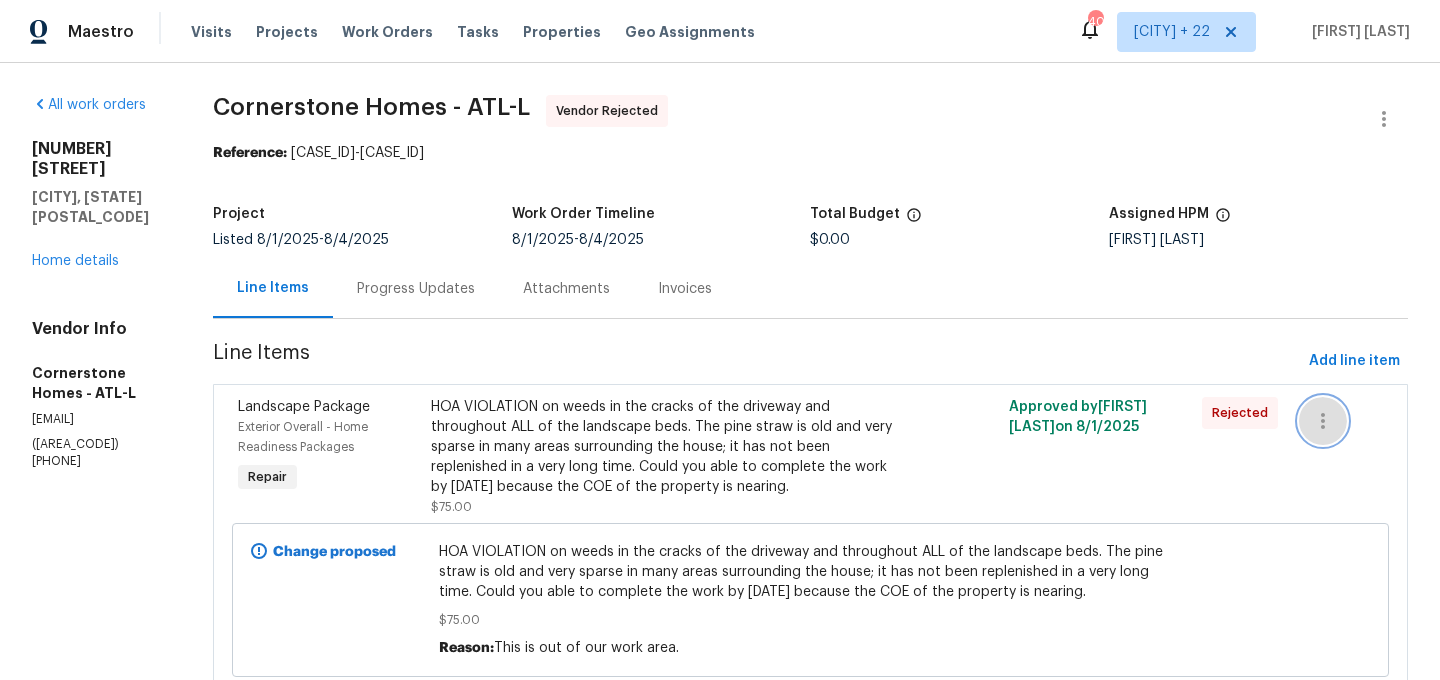 click at bounding box center (1323, 421) 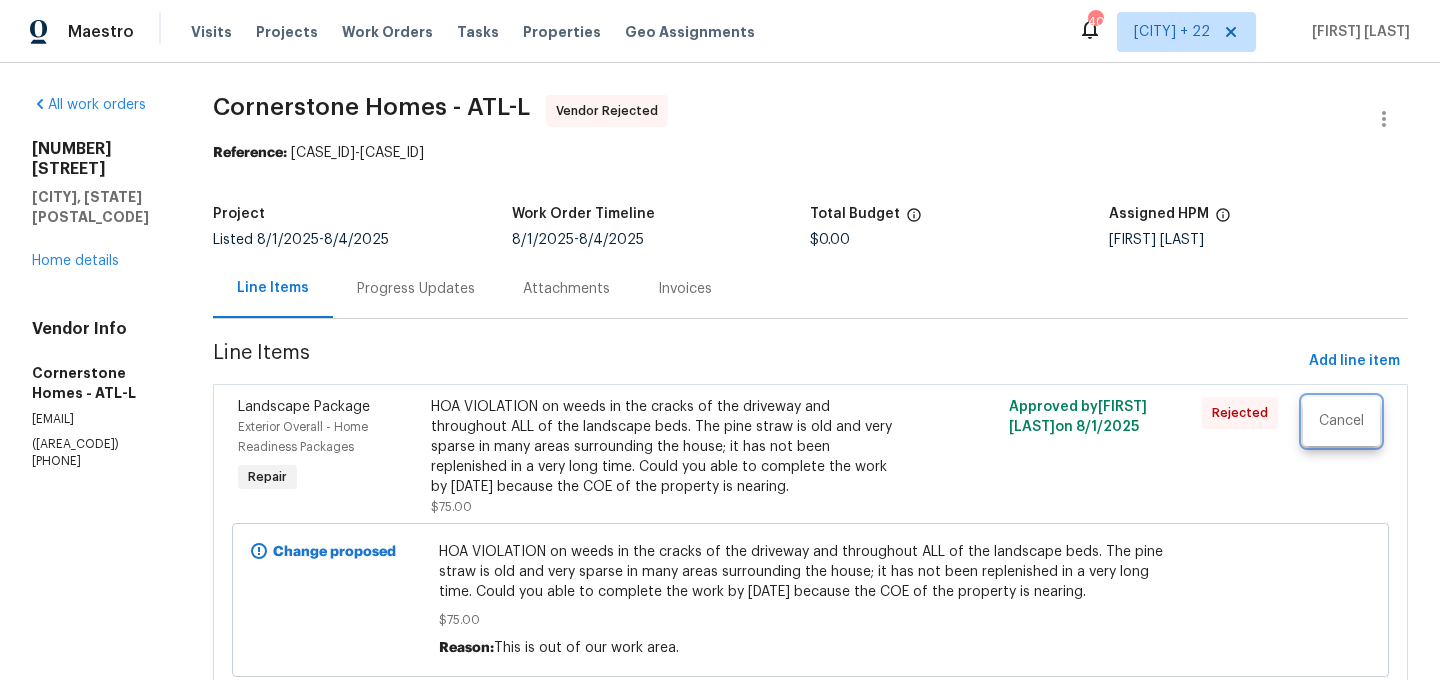 click at bounding box center [720, 340] 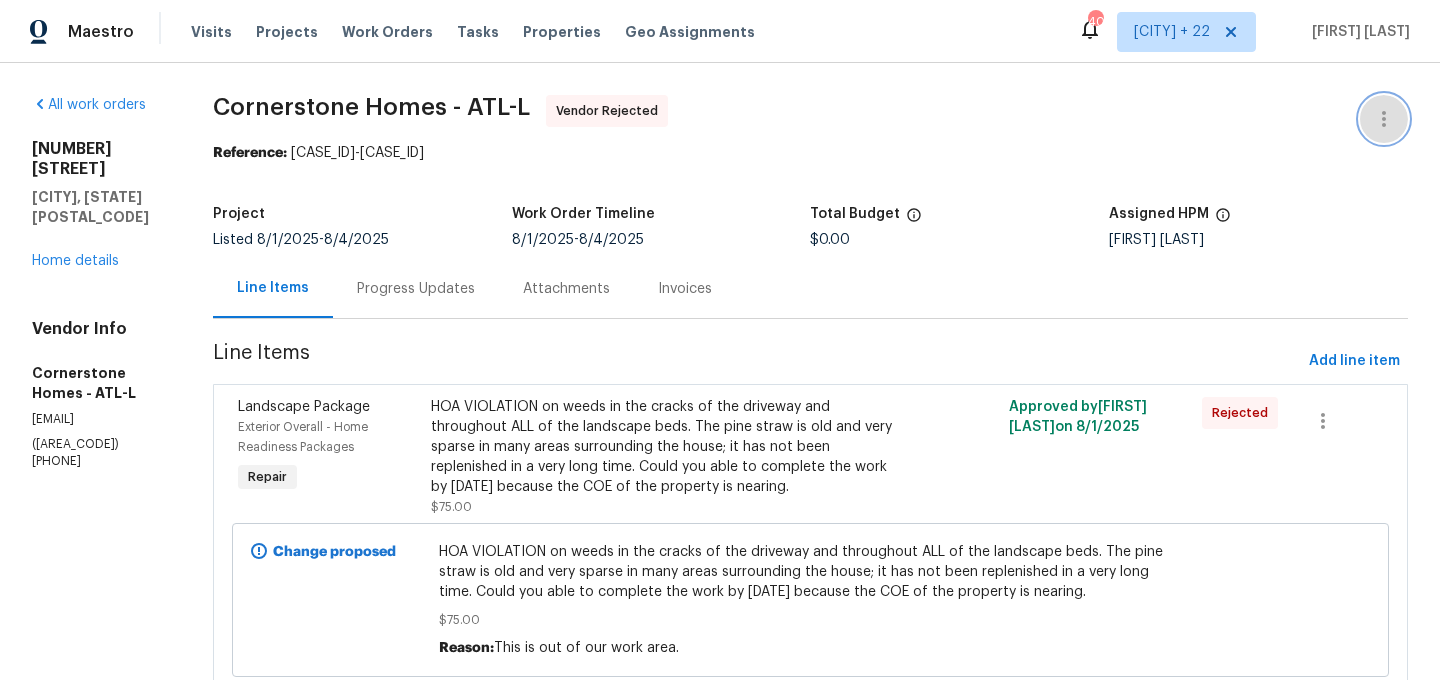 click 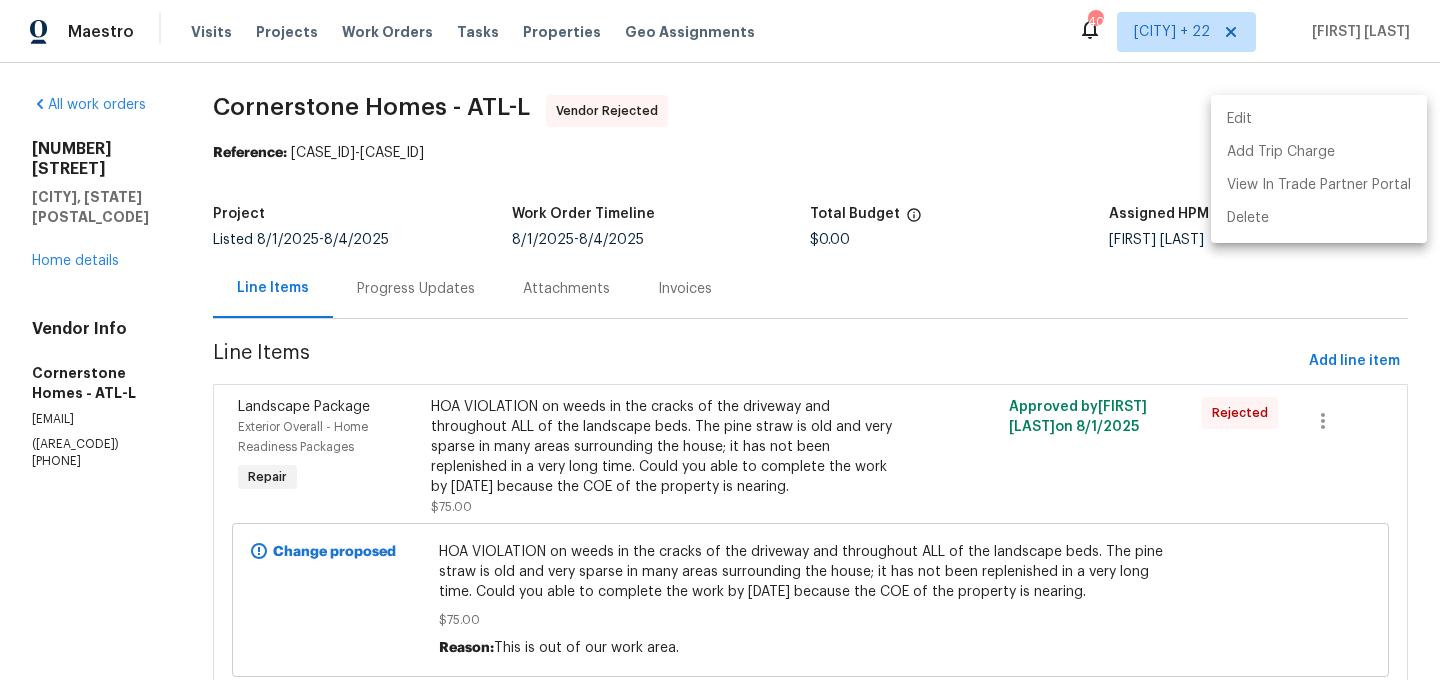 click on "Edit" at bounding box center [1319, 119] 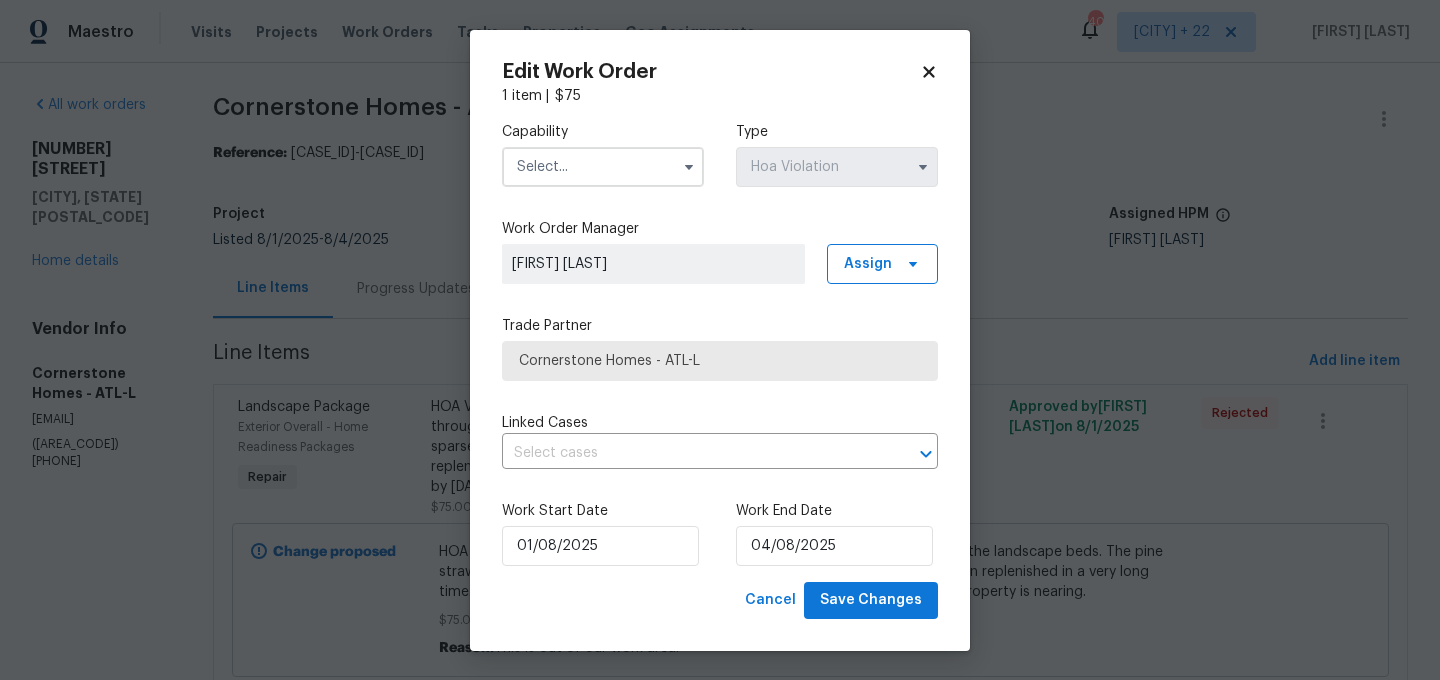 scroll, scrollTop: 1, scrollLeft: 0, axis: vertical 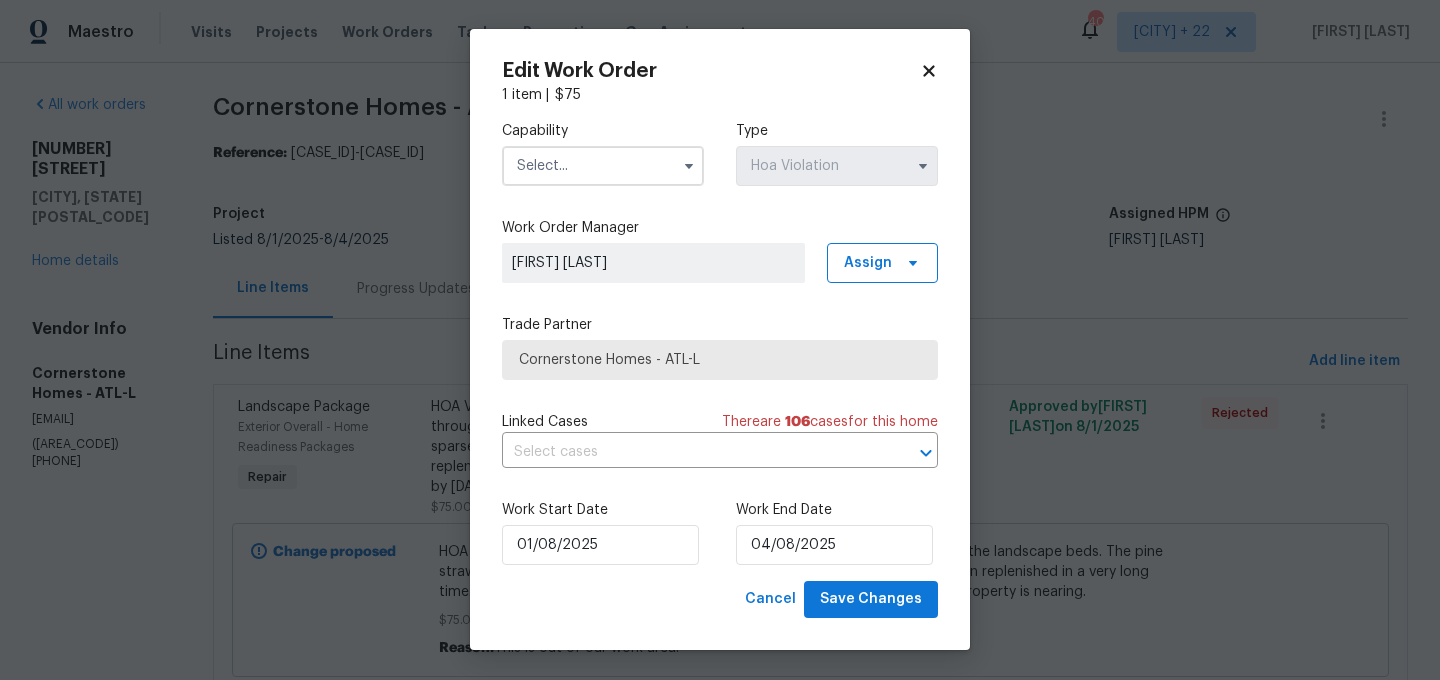 click at bounding box center (603, 166) 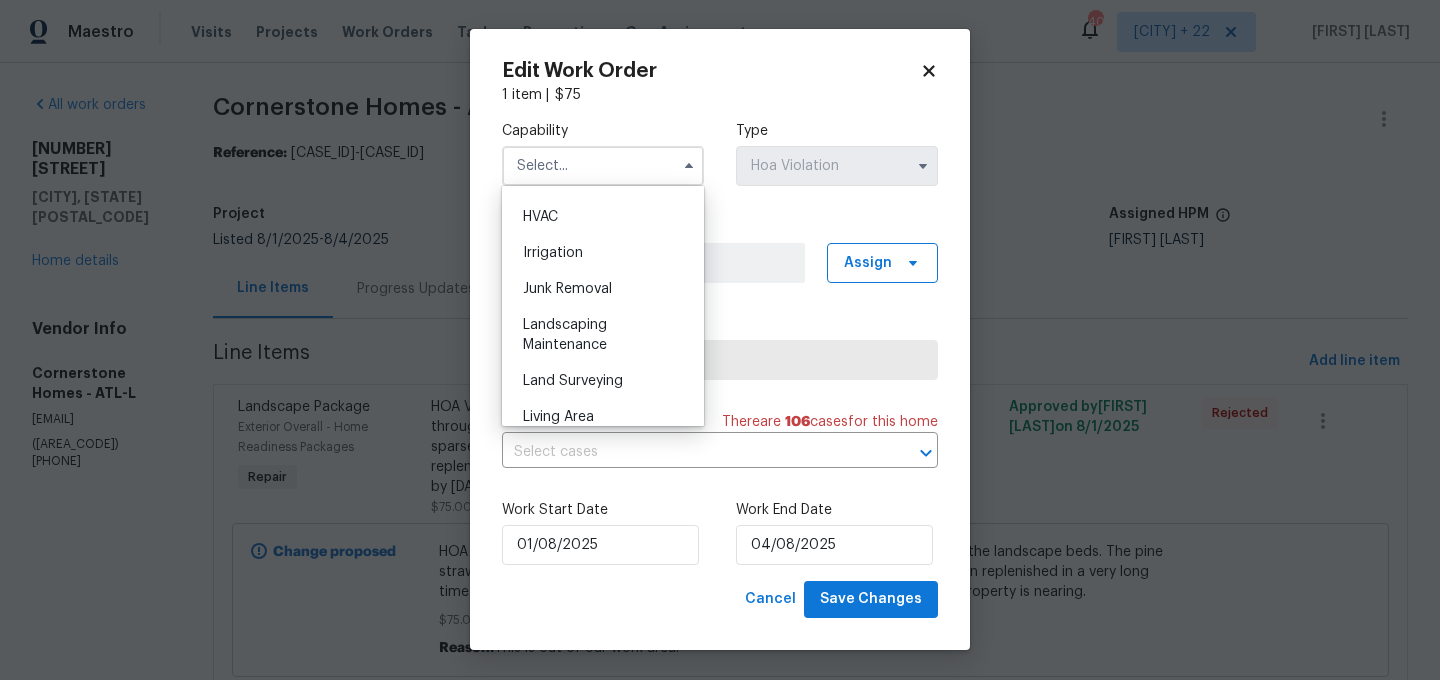 scroll, scrollTop: 1297, scrollLeft: 0, axis: vertical 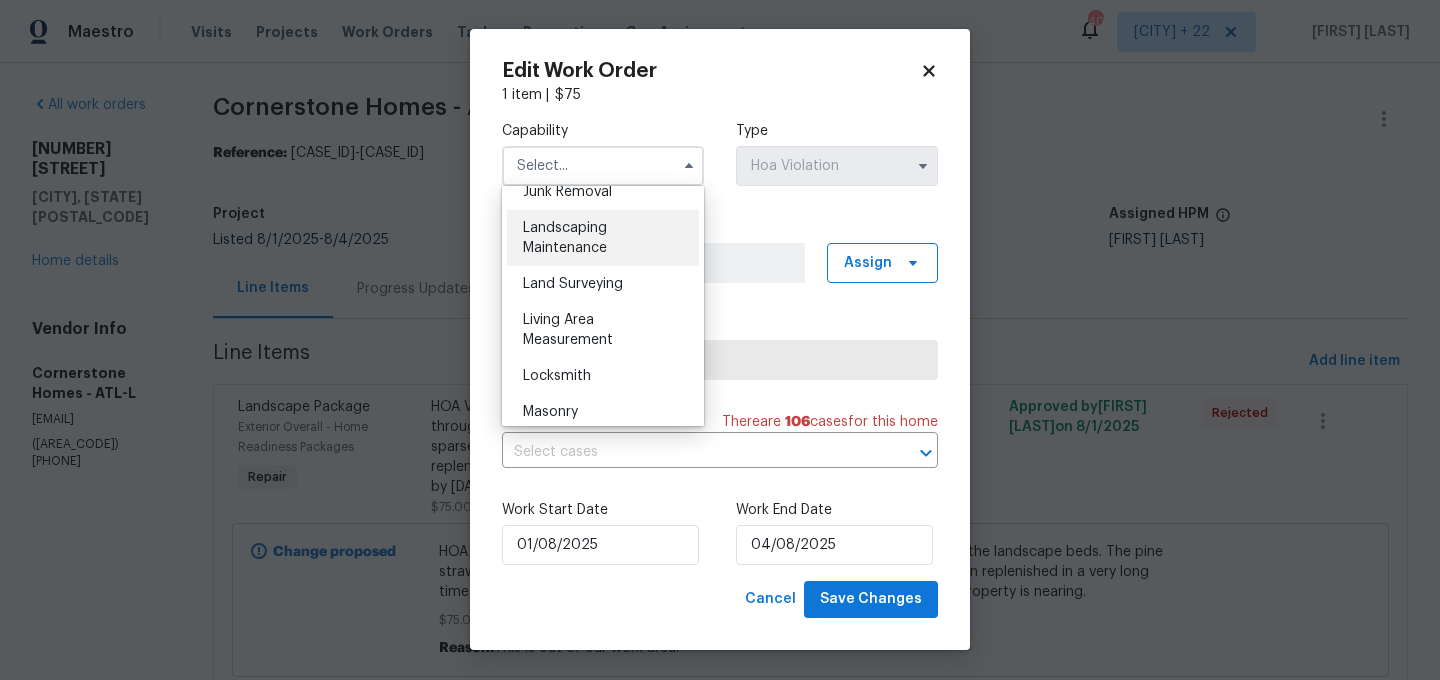 click on "Landscaping Maintenance" at bounding box center [603, 238] 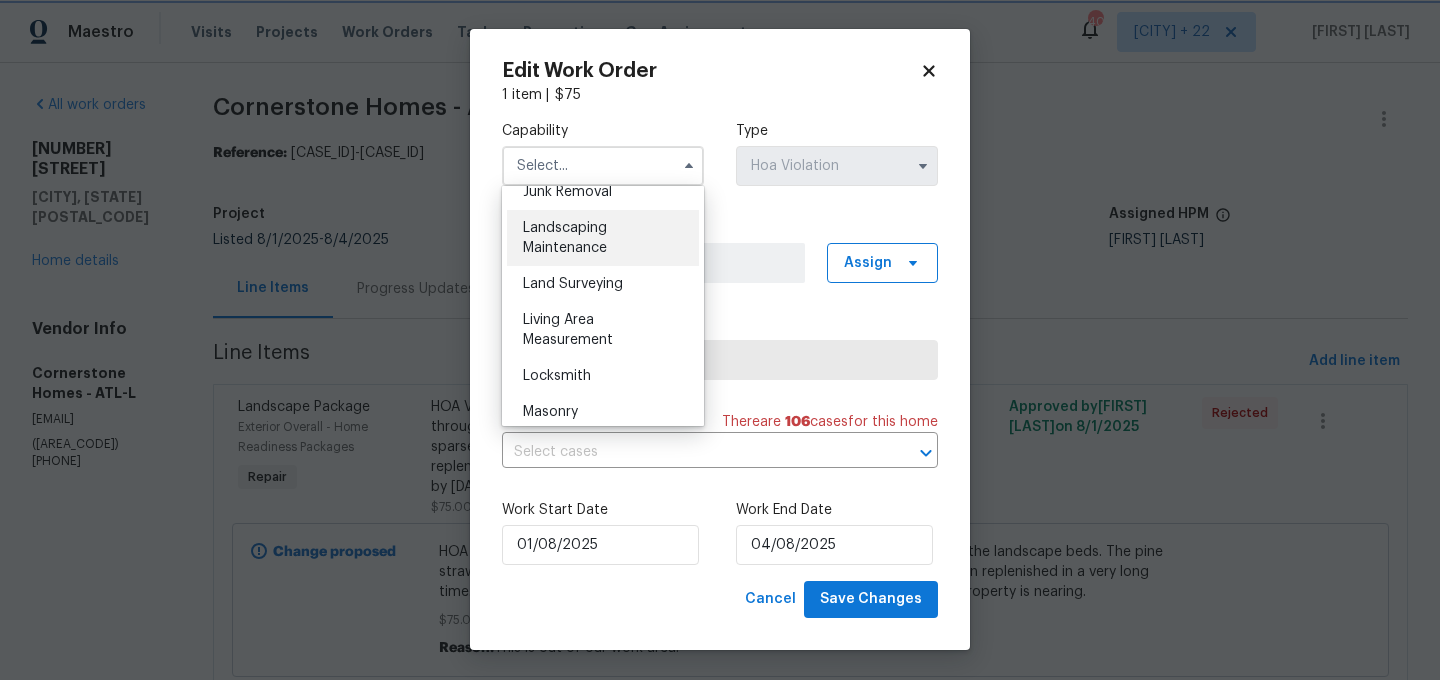 type on "Landscaping Maintenance" 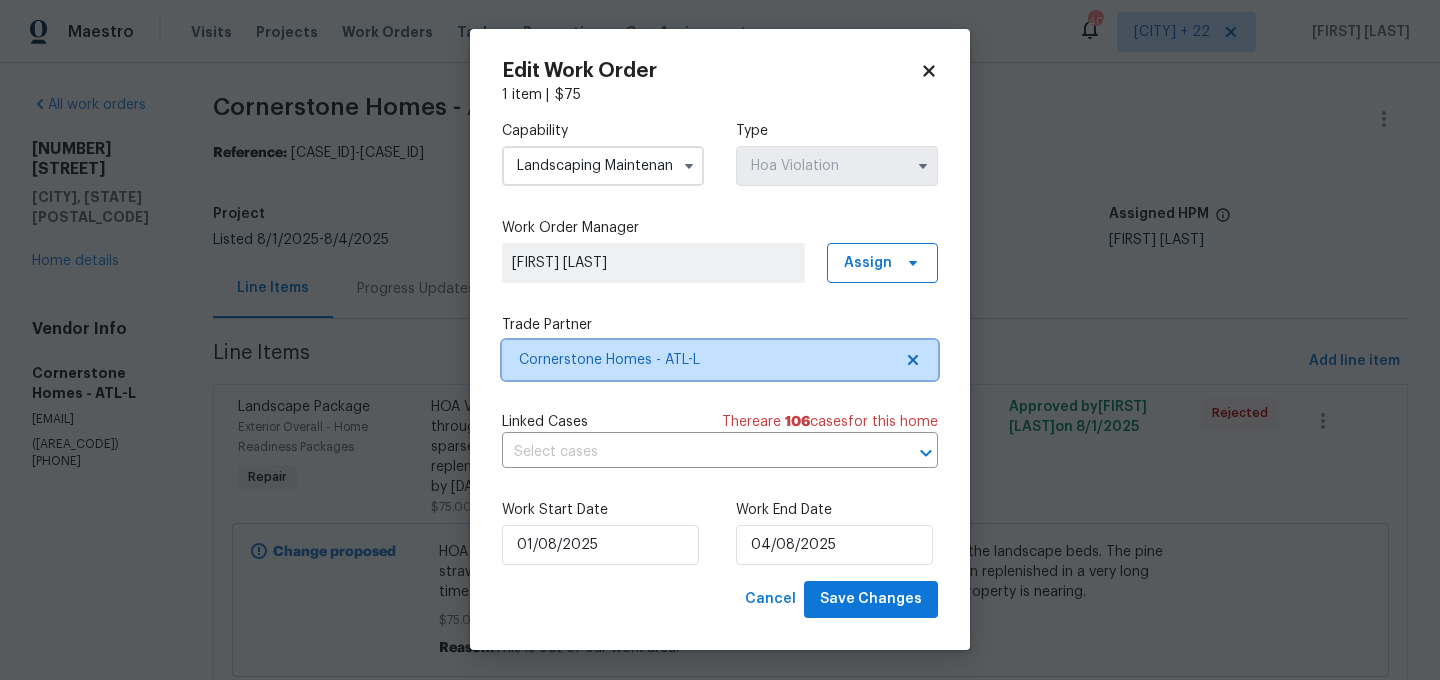 click on "Cornerstone Homes - ATL-L" at bounding box center [705, 360] 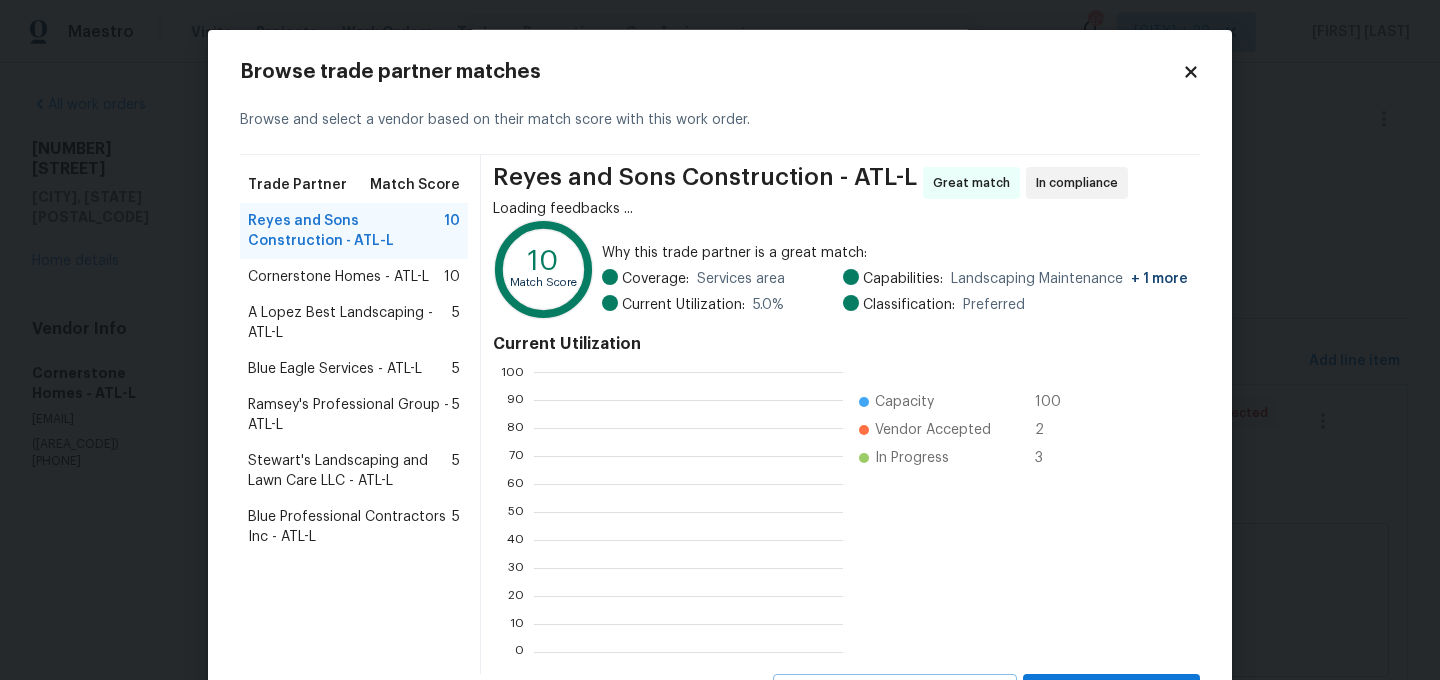 scroll, scrollTop: 2, scrollLeft: 2, axis: both 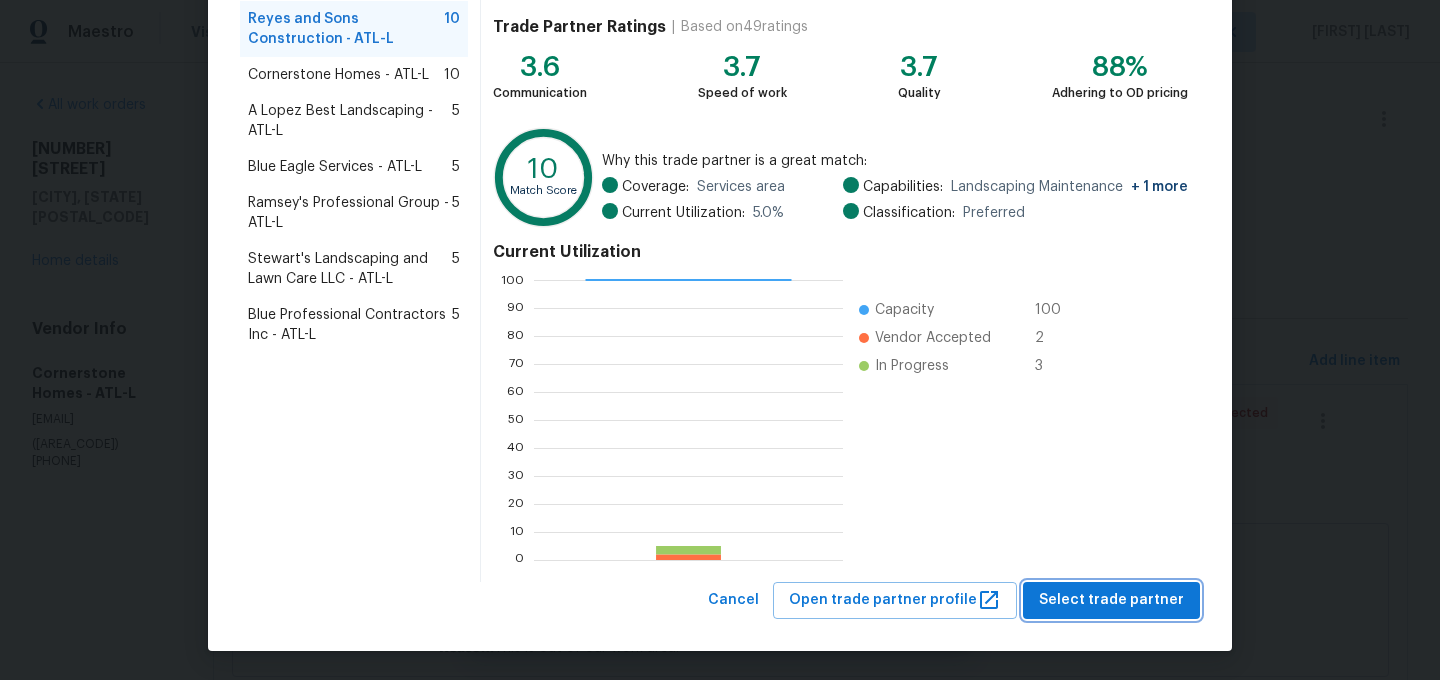 click on "Select trade partner" at bounding box center [1111, 600] 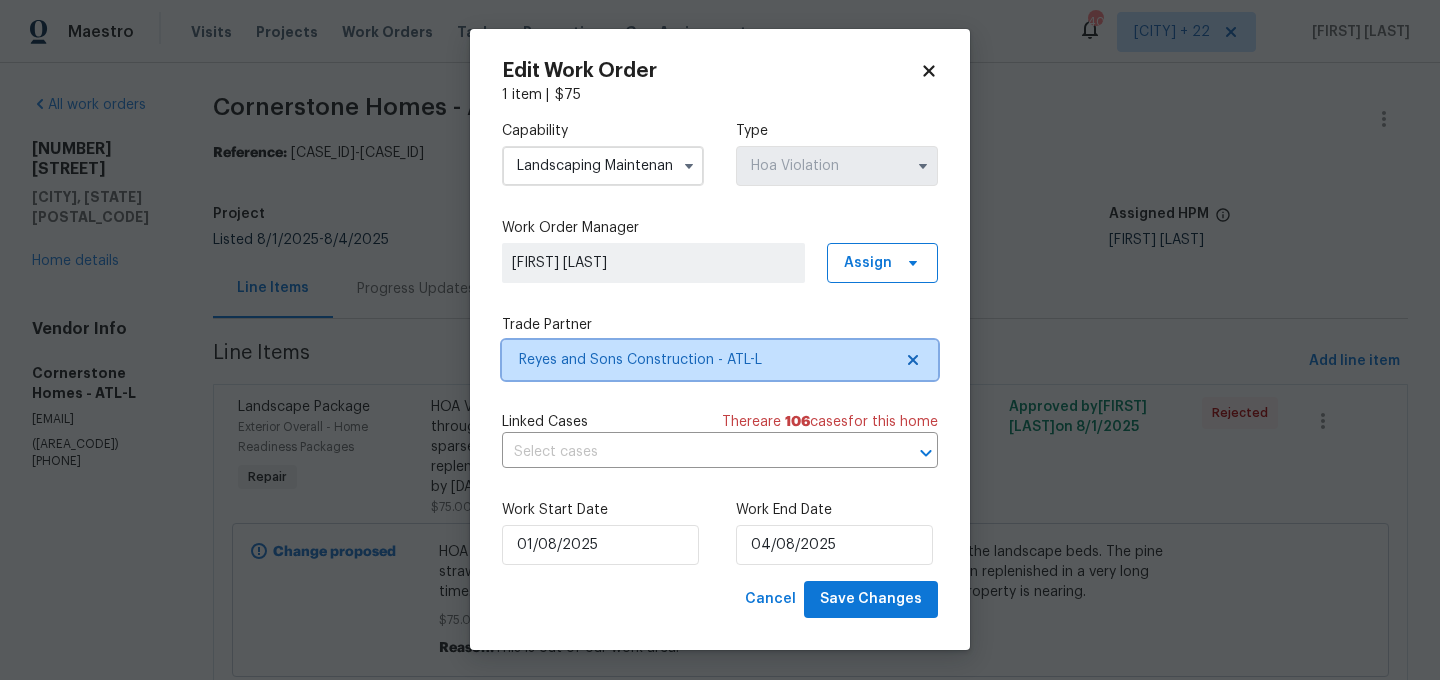 scroll, scrollTop: 0, scrollLeft: 0, axis: both 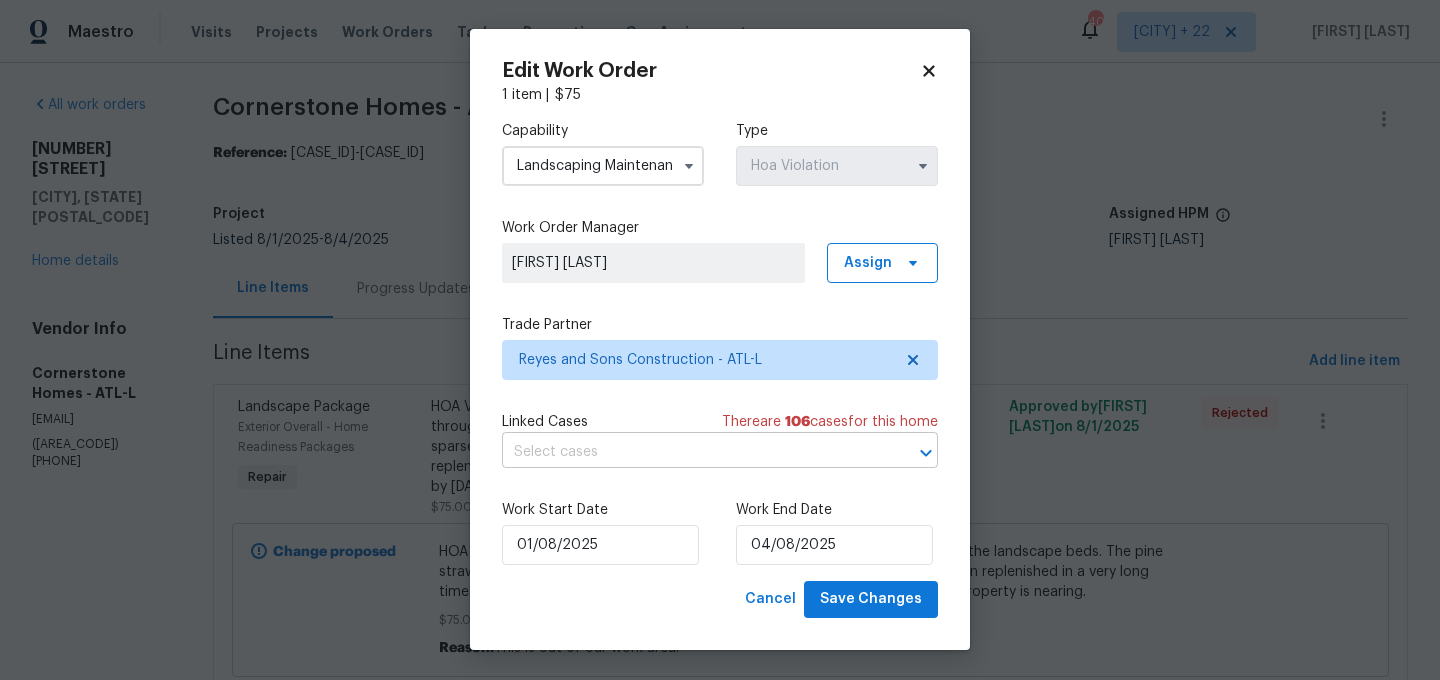 click at bounding box center (692, 452) 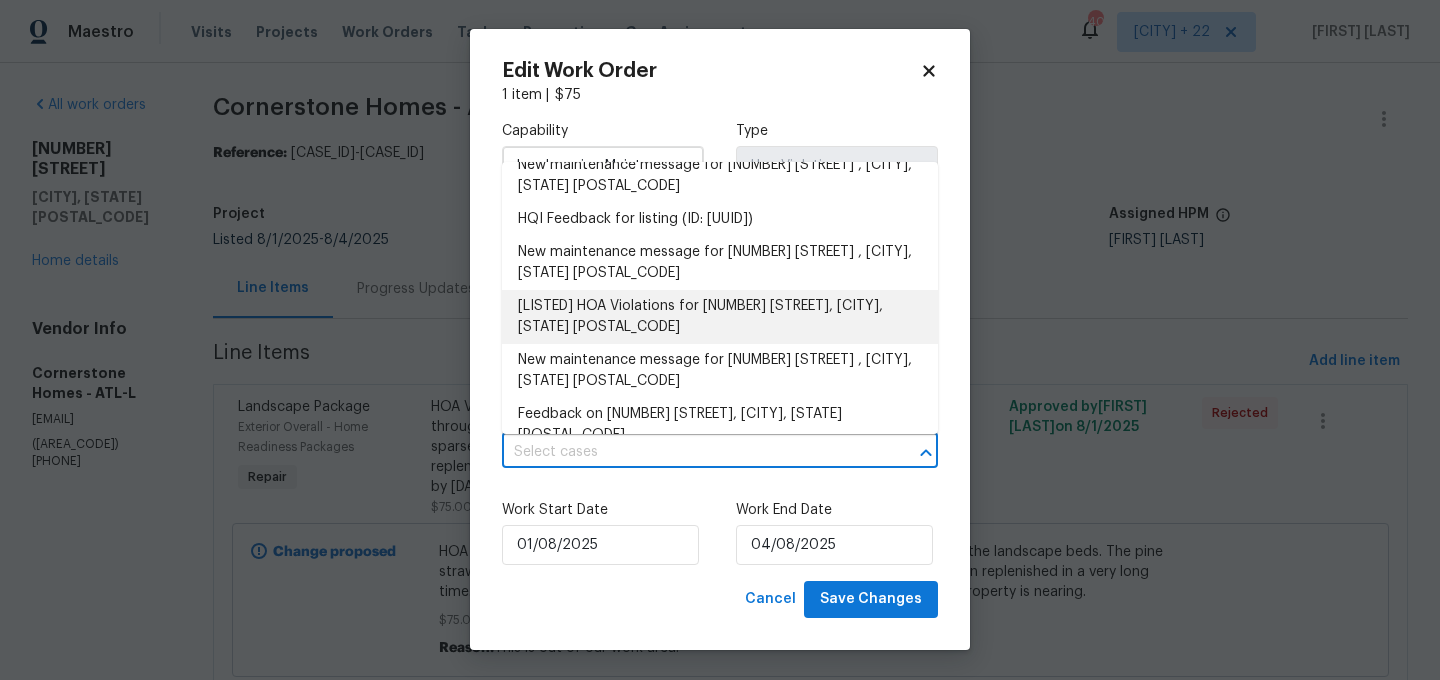 scroll, scrollTop: 1174, scrollLeft: 0, axis: vertical 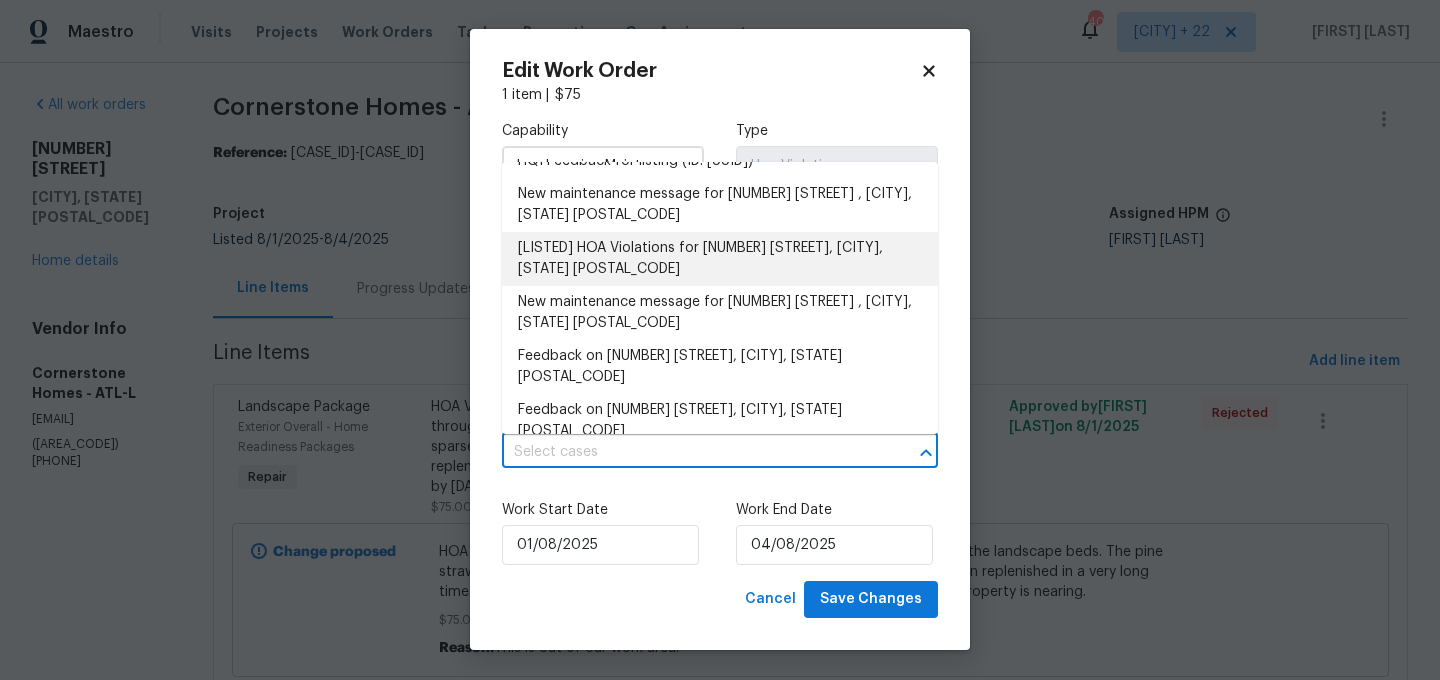 click on "[LISTED] HOA Violations for 5055 Hickory Hills Dr, Woodstock, GA 30188" at bounding box center (720, 259) 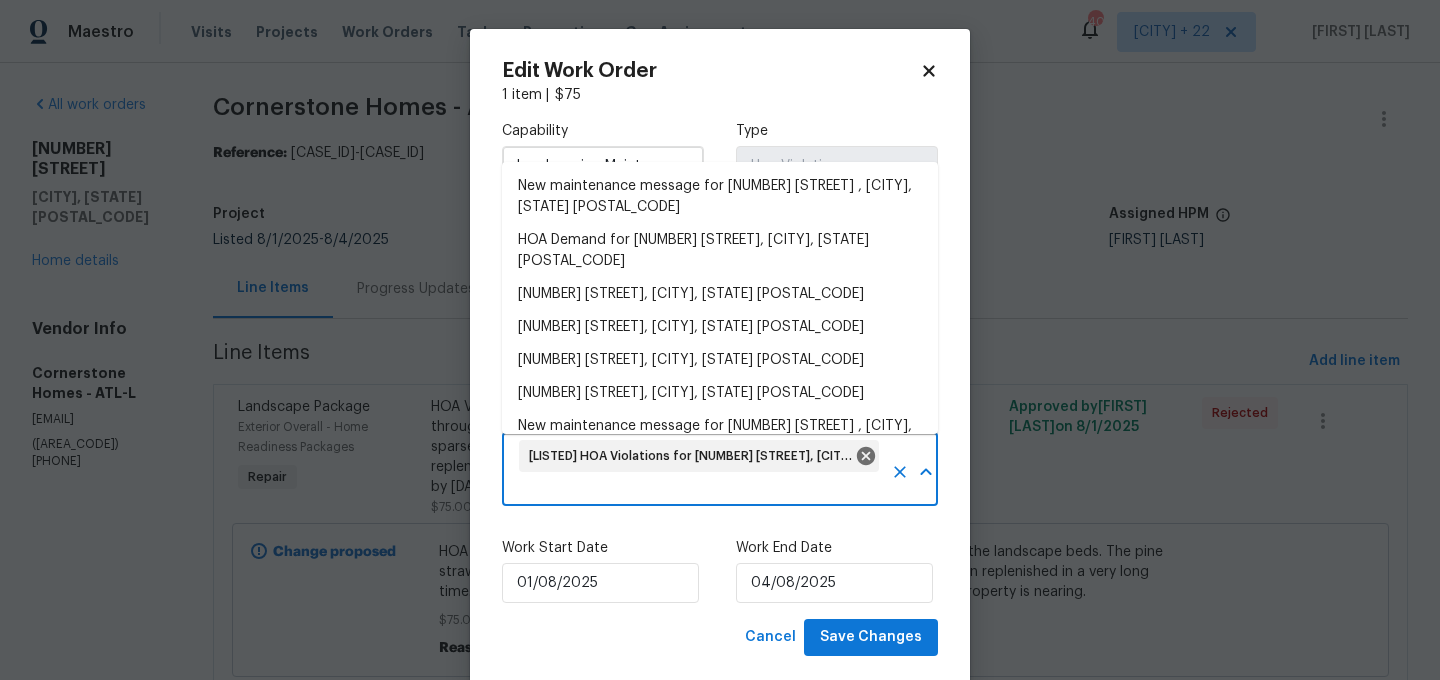 scroll, scrollTop: 1047, scrollLeft: 0, axis: vertical 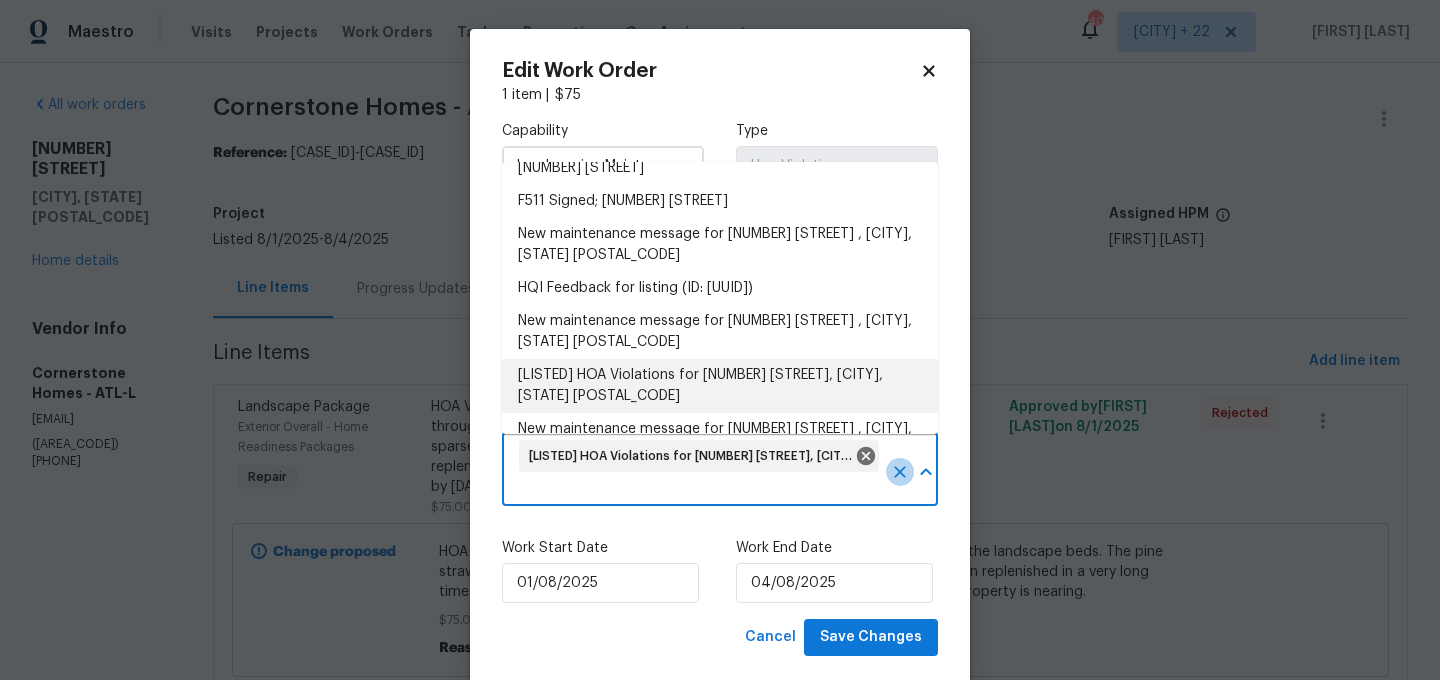 click 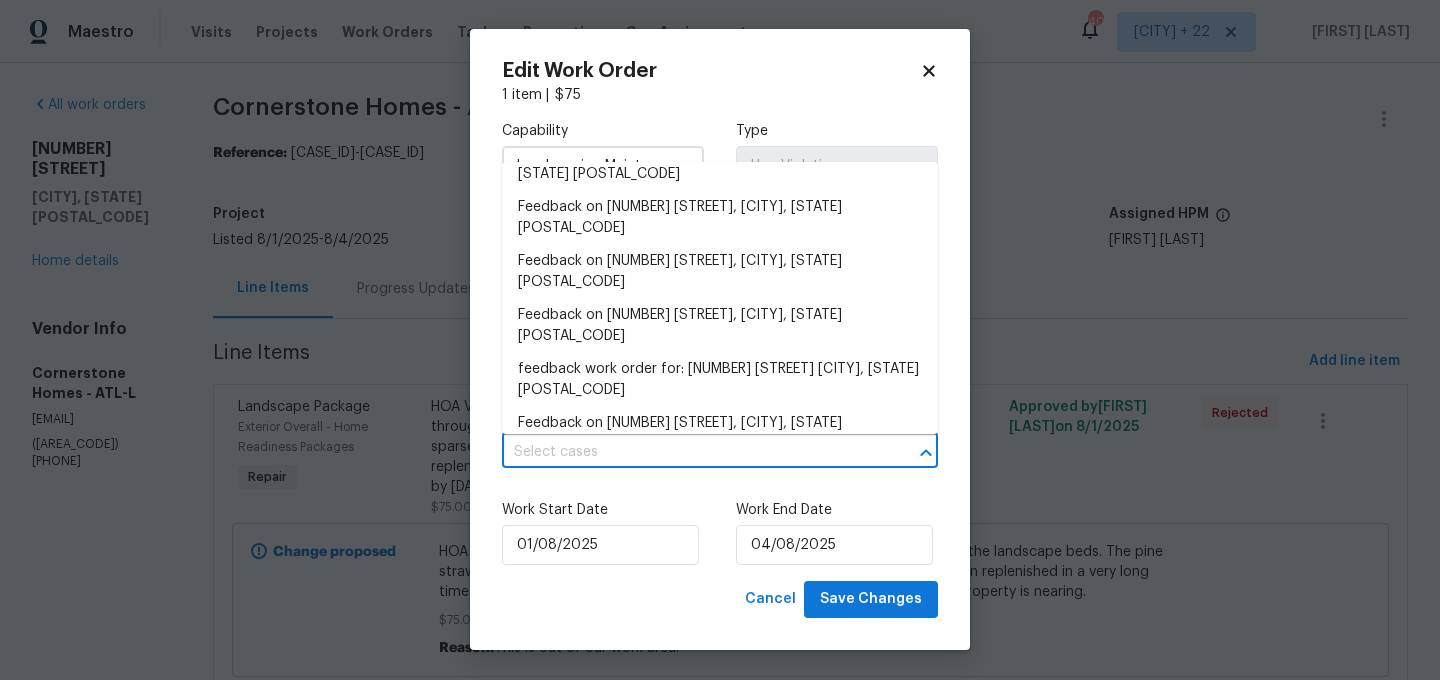 scroll, scrollTop: 4001, scrollLeft: 0, axis: vertical 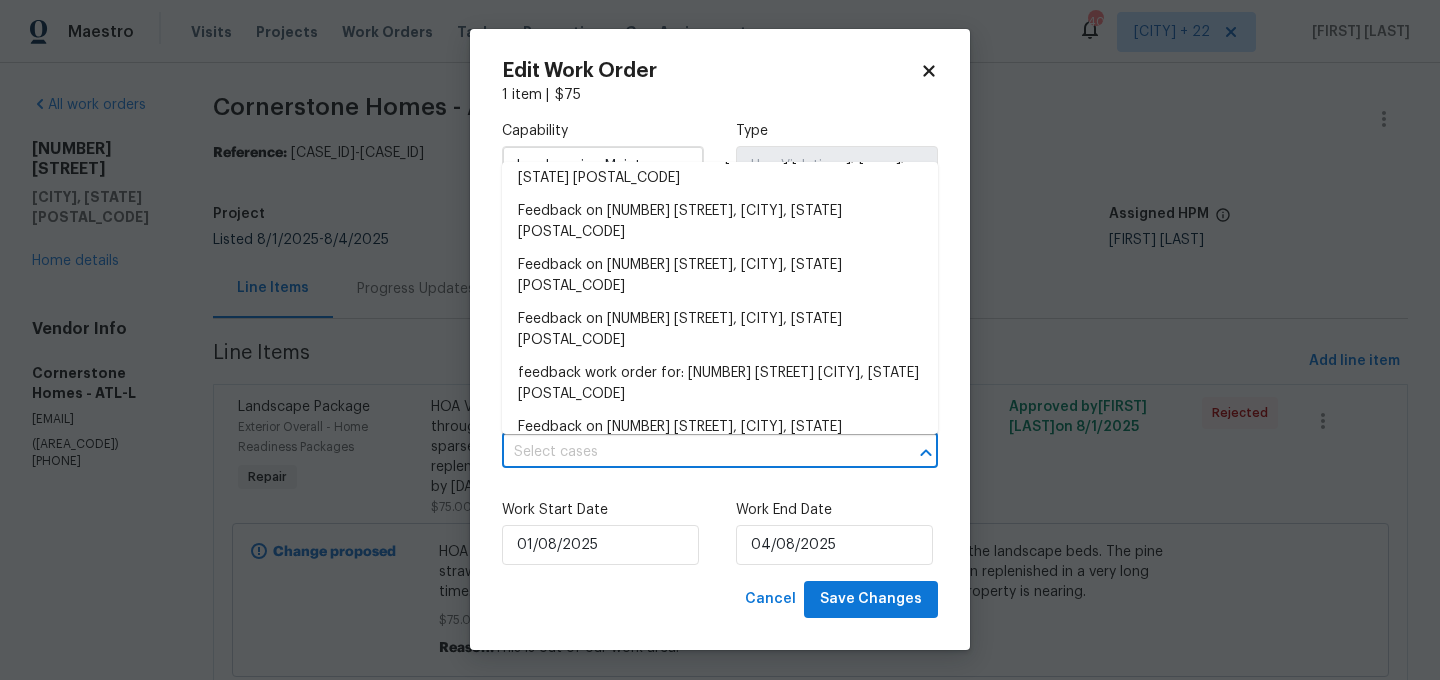 click on "21-527761-ODA/ 5055 Hickory Hills Dr., Woodstock GA / 529JVYEF0F36M" at bounding box center [720, 655] 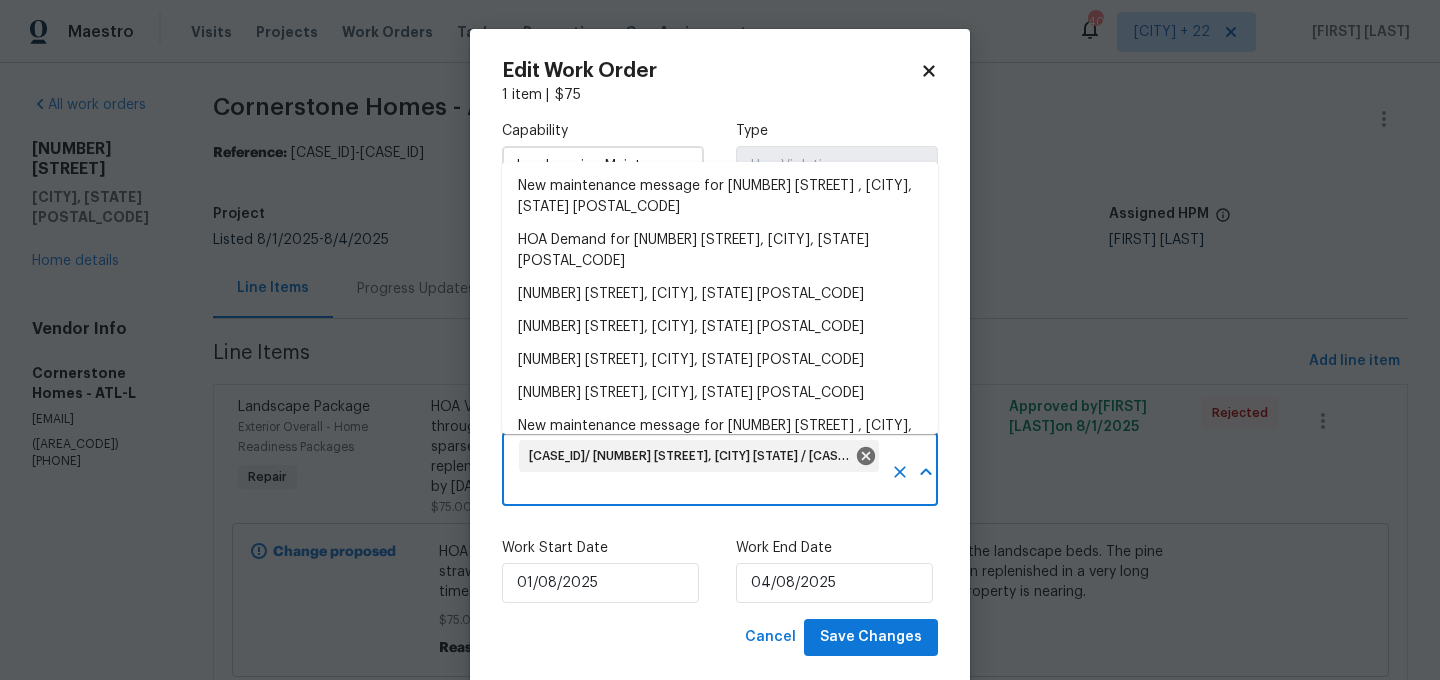 scroll, scrollTop: 3798, scrollLeft: 0, axis: vertical 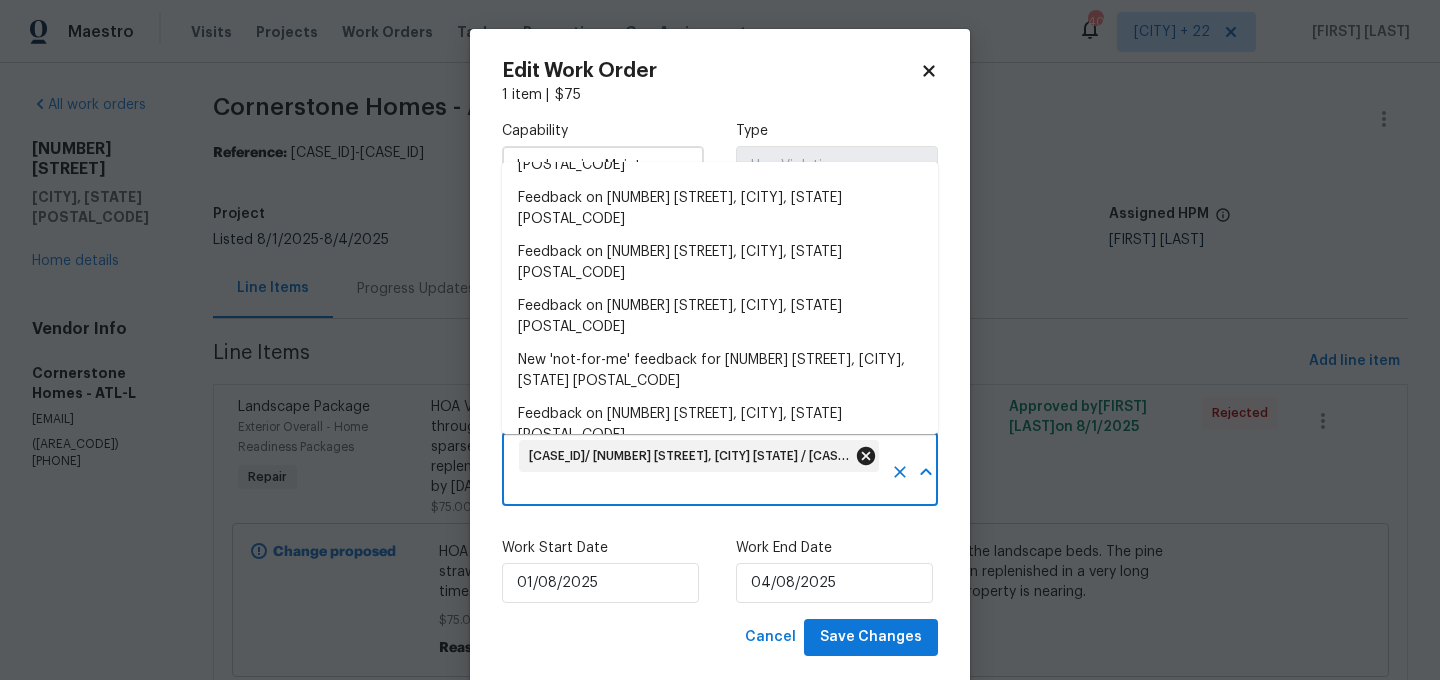 click 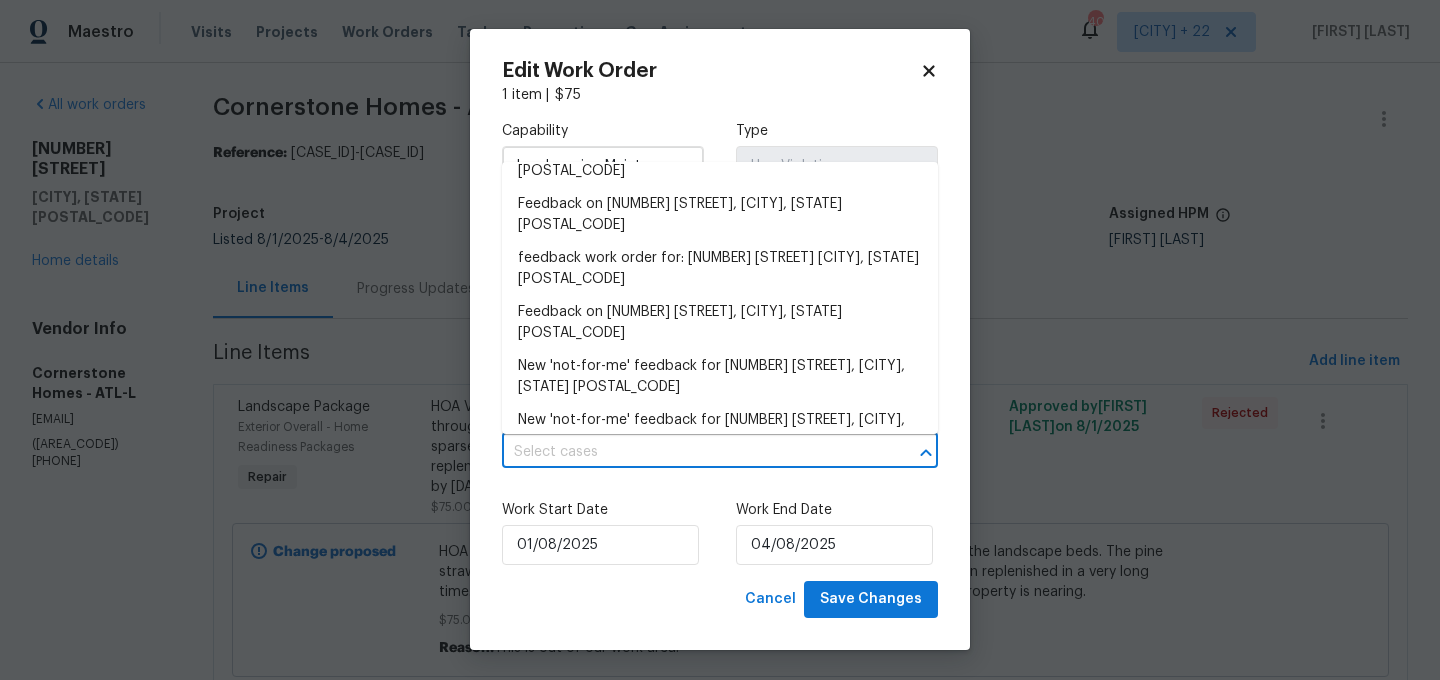 scroll, scrollTop: 3841, scrollLeft: 0, axis: vertical 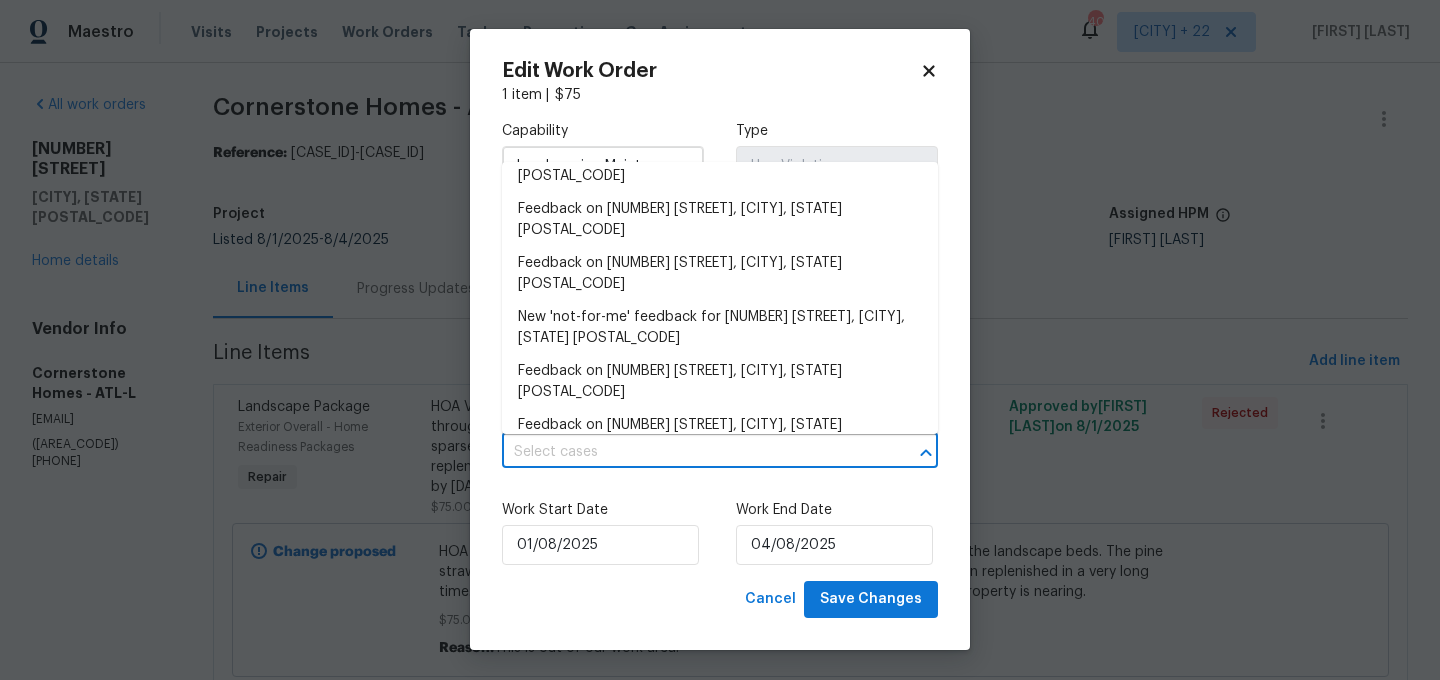 click on "Work Start Date   01/08/2025 Work End Date   04/08/2025" at bounding box center (720, 532) 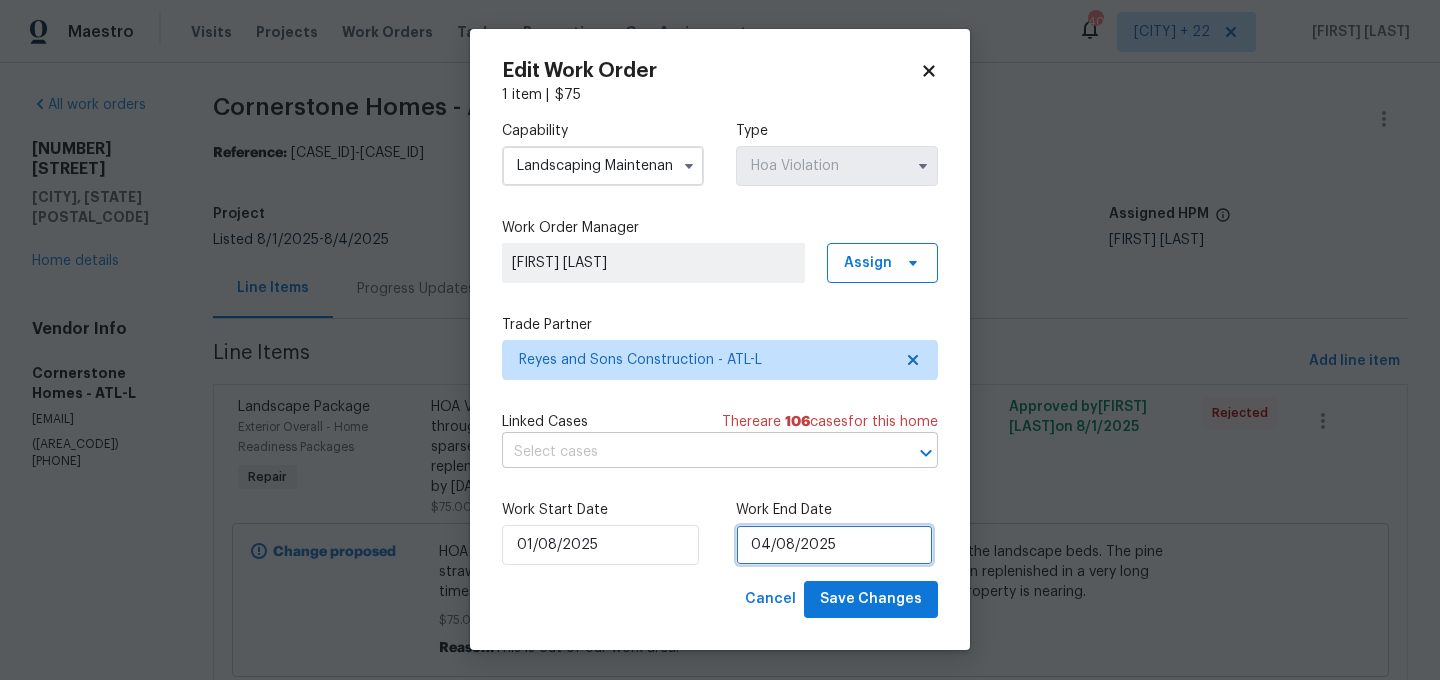 click on "04/08/2025" at bounding box center (834, 545) 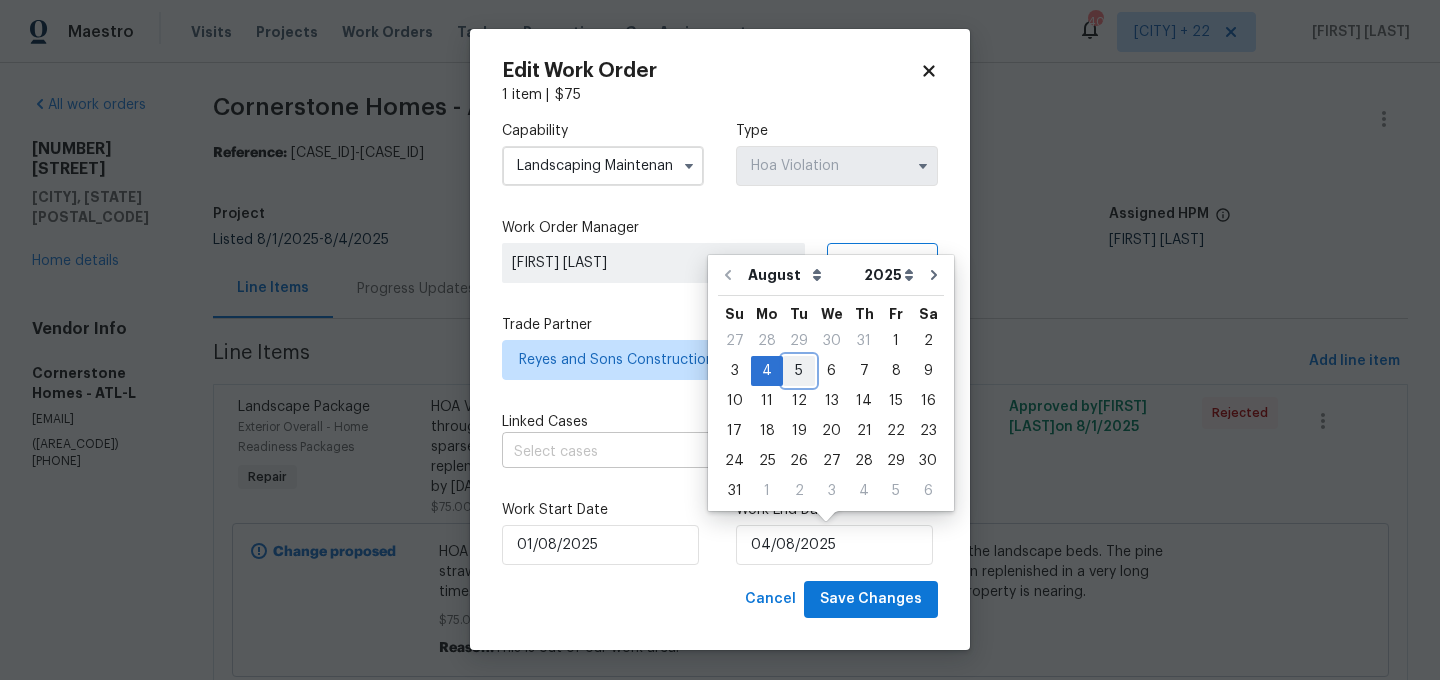 click on "5" at bounding box center (799, 371) 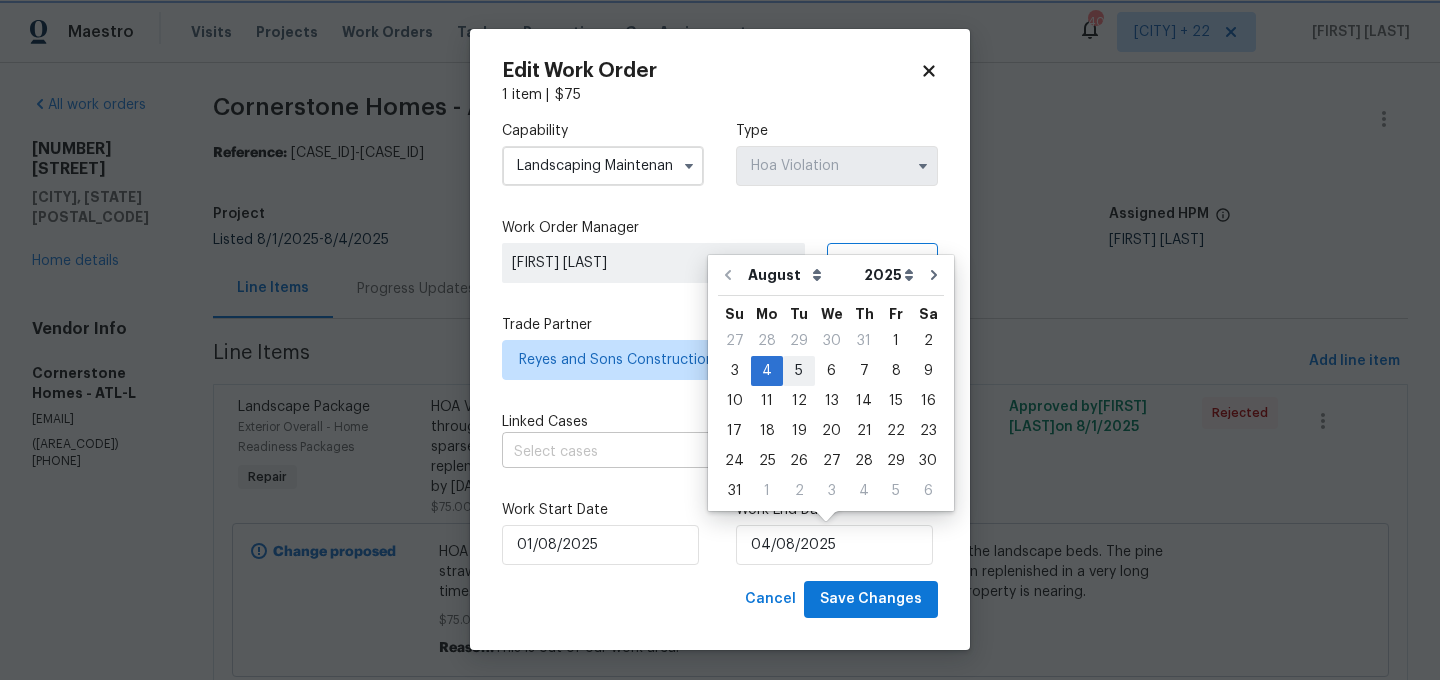 type on "05/08/2025" 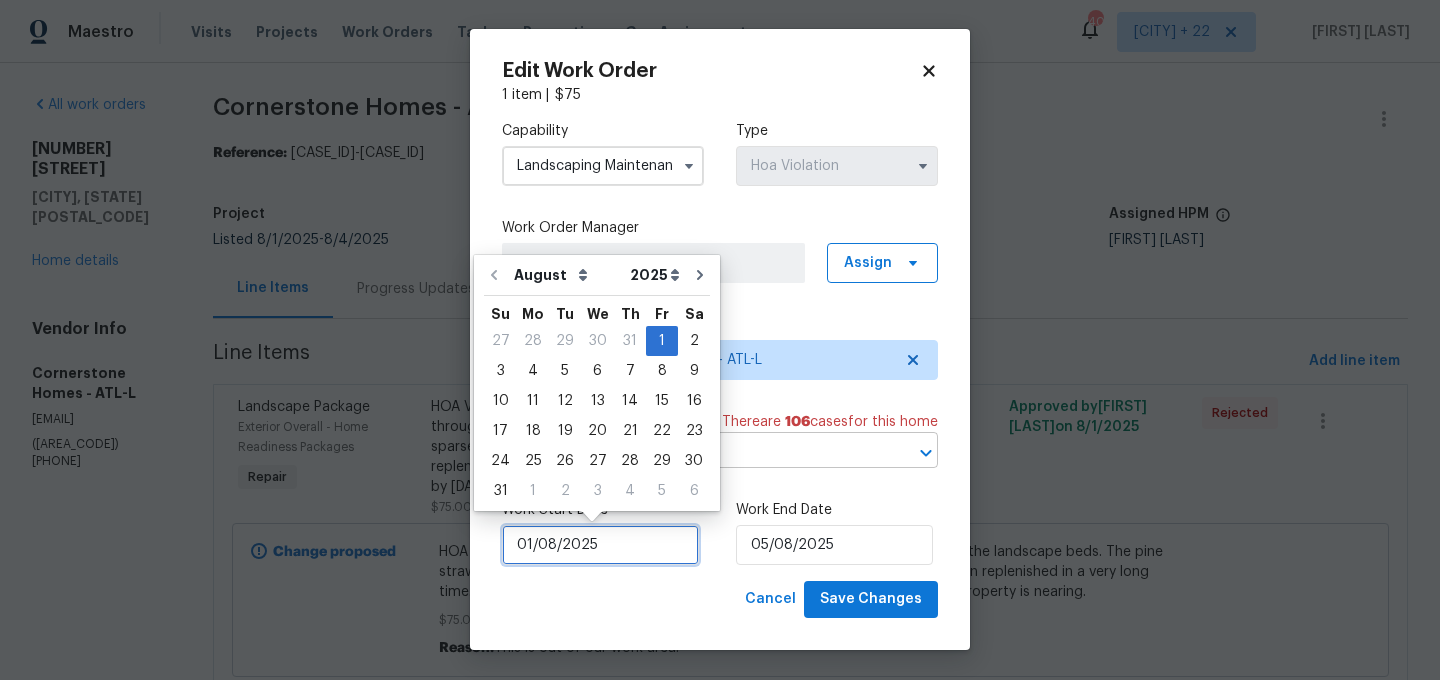 click on "01/08/2025" at bounding box center (600, 545) 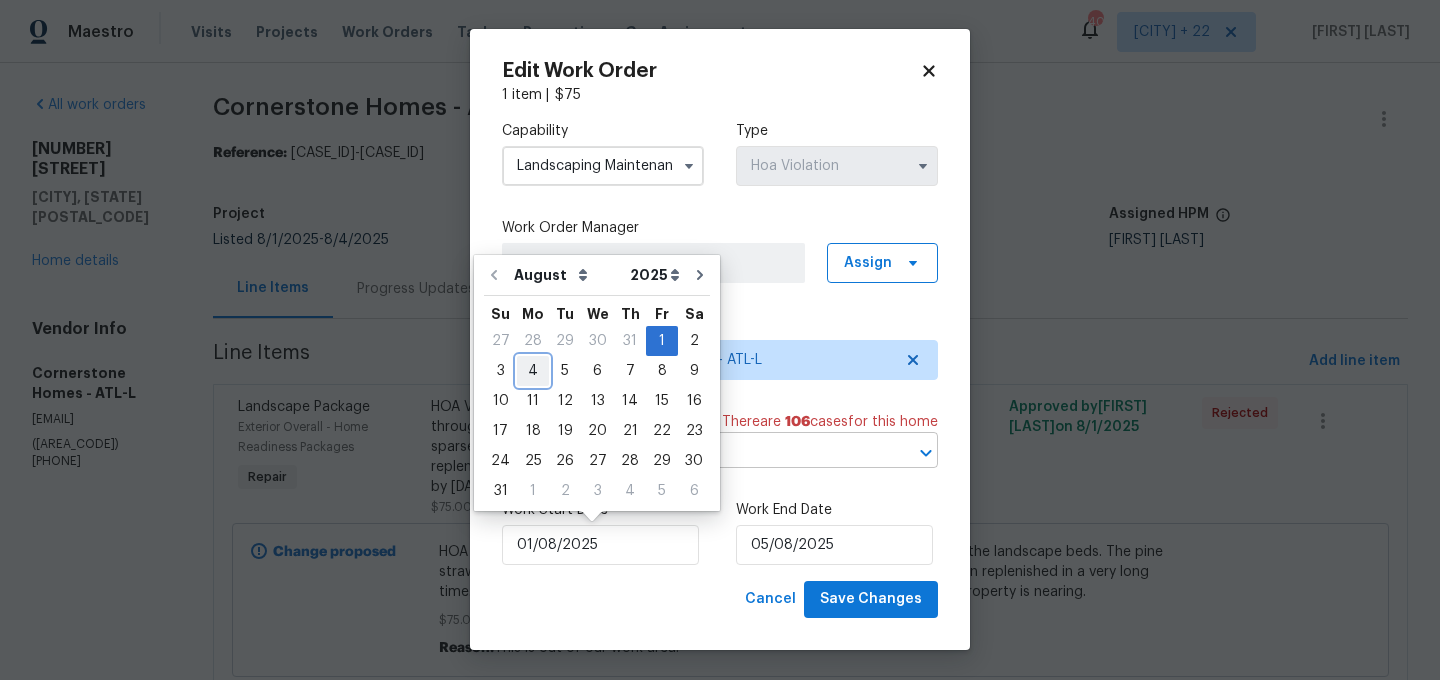 click on "4" at bounding box center (533, 371) 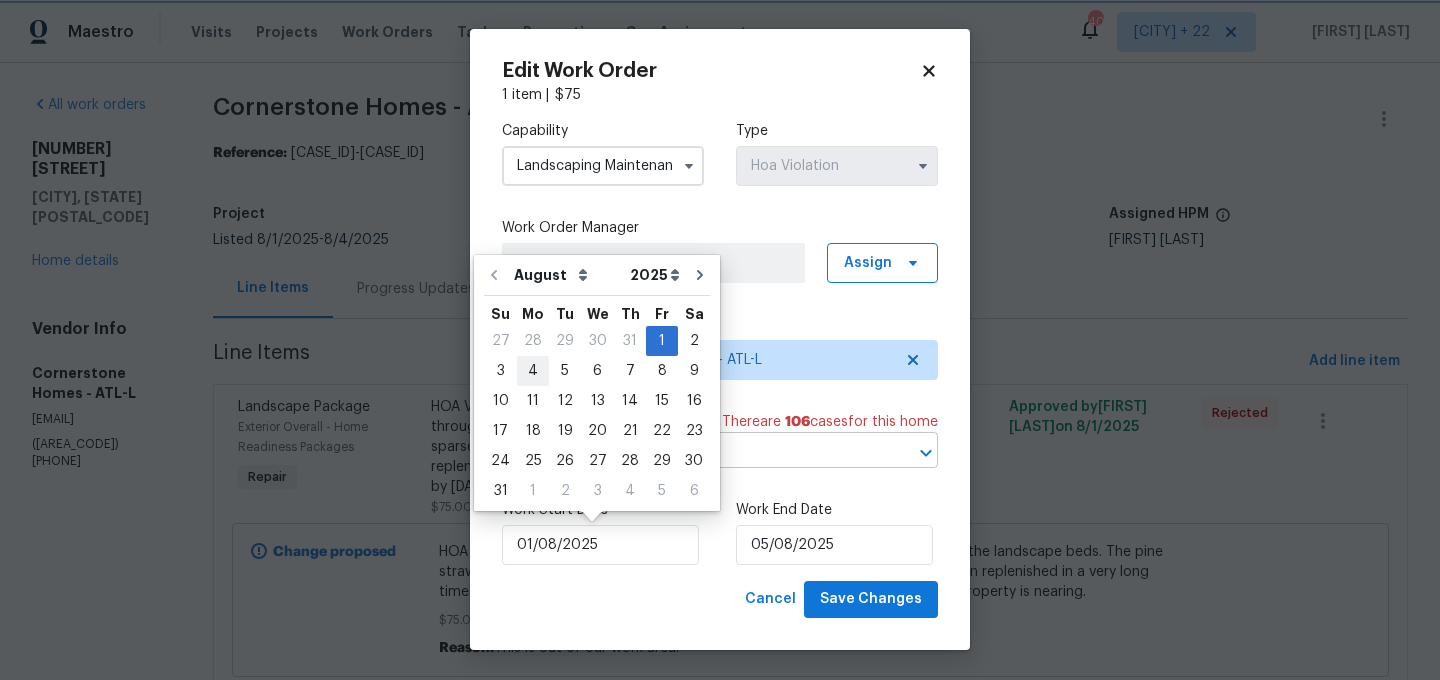 type on "04/08/2025" 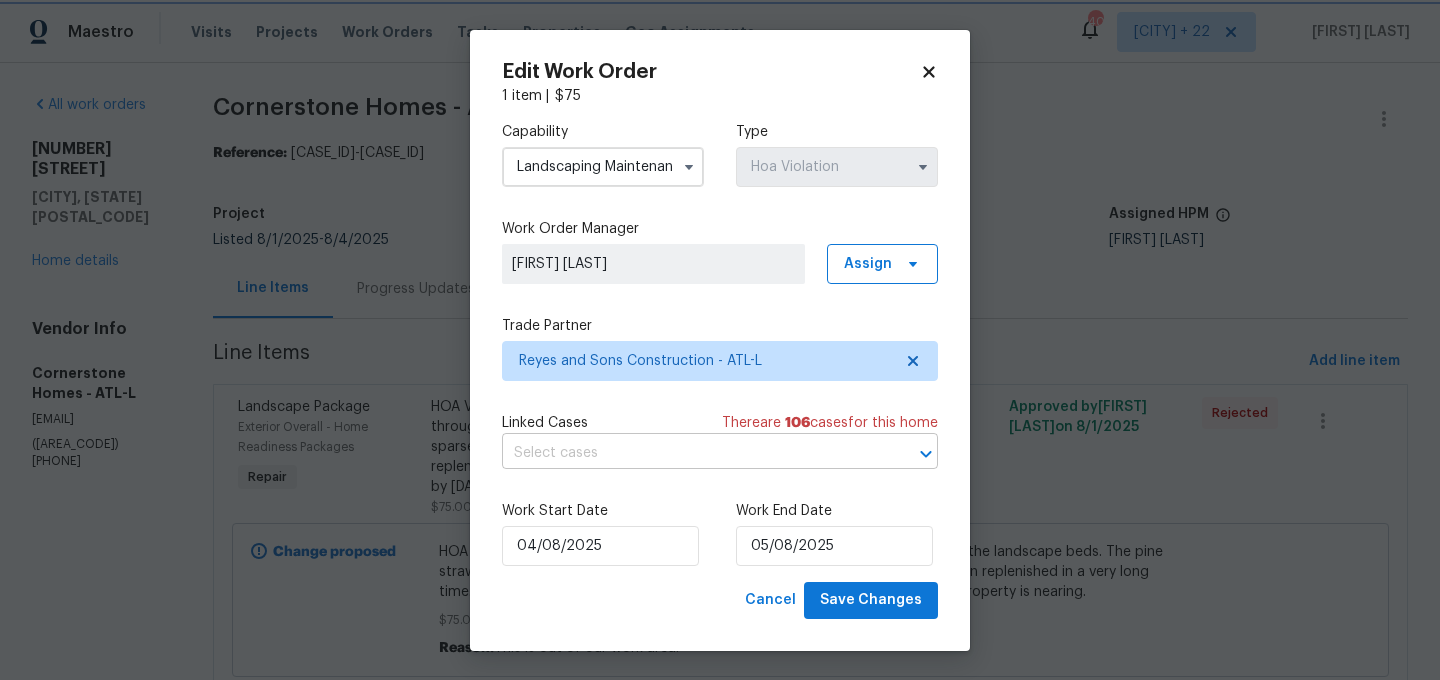 scroll, scrollTop: 1, scrollLeft: 0, axis: vertical 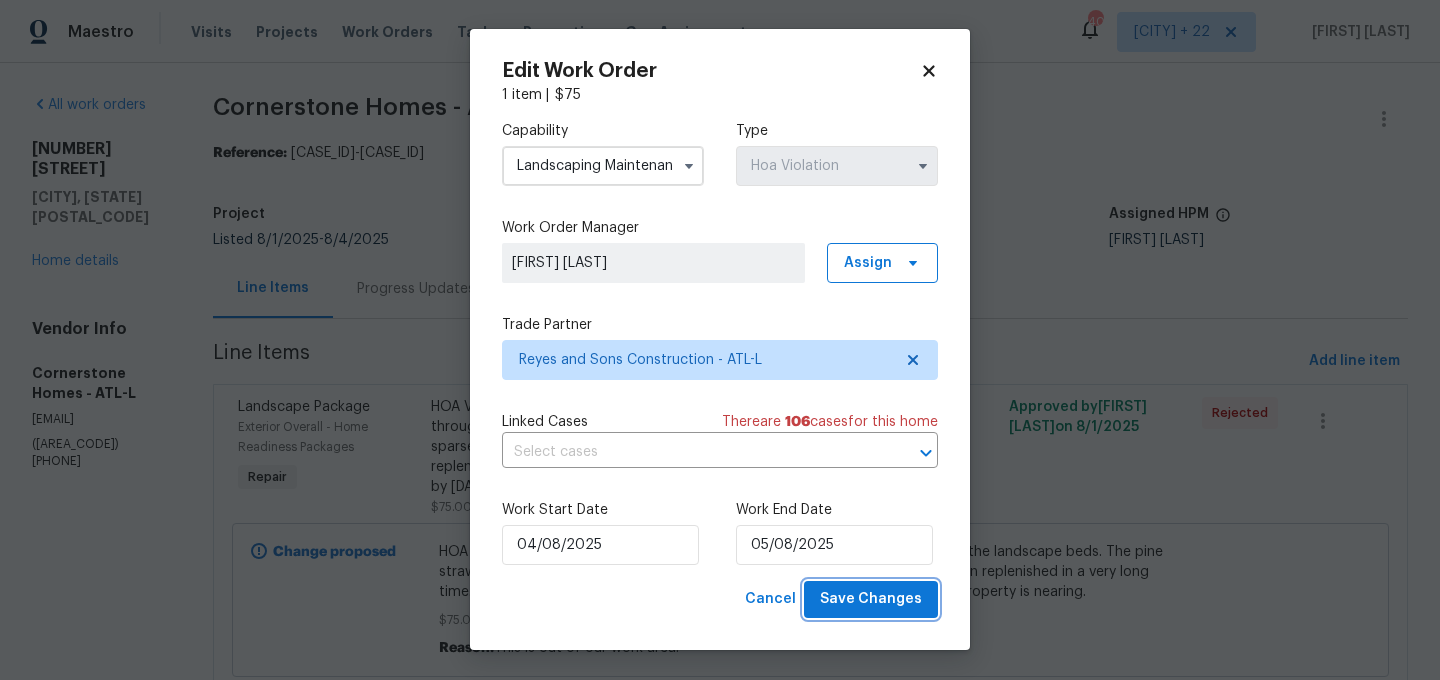 click on "Save Changes" at bounding box center [871, 599] 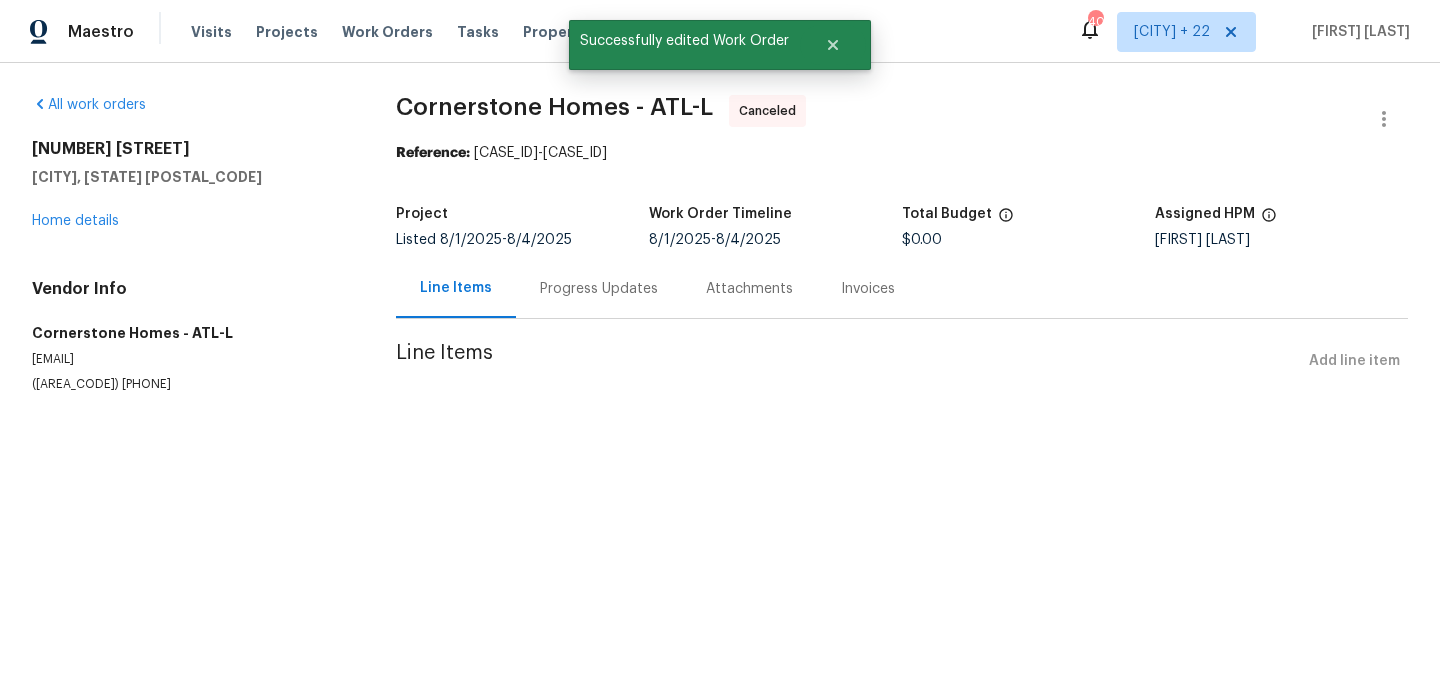 scroll, scrollTop: 0, scrollLeft: 0, axis: both 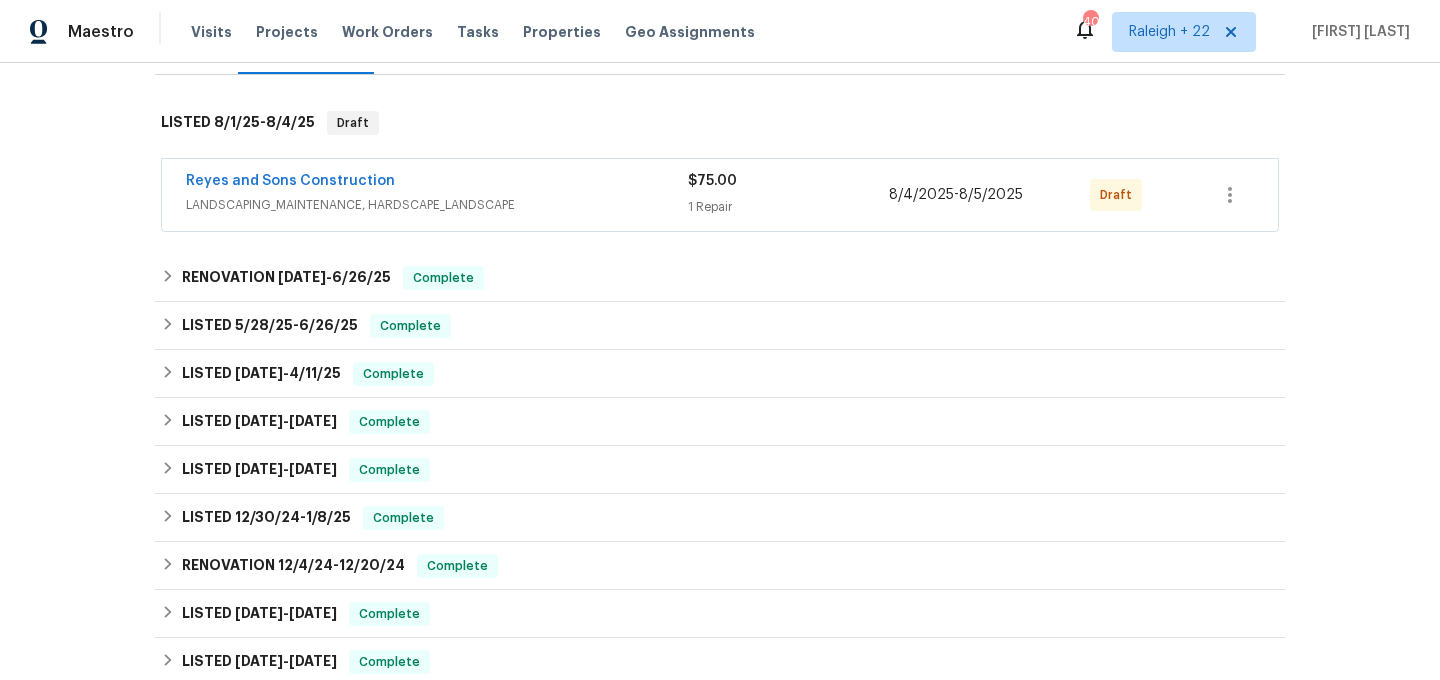 click on "LANDSCAPING_MAINTENANCE, HARDSCAPE_LANDSCAPE" at bounding box center [437, 205] 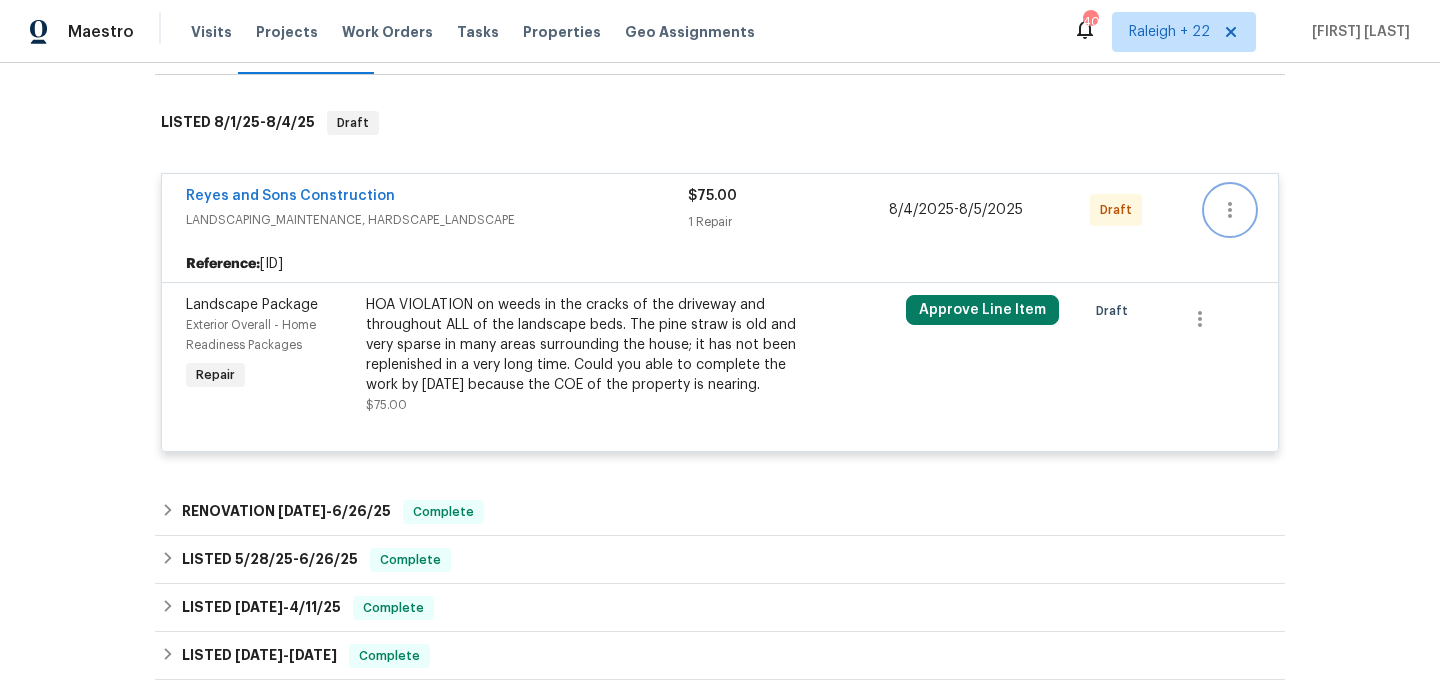 click 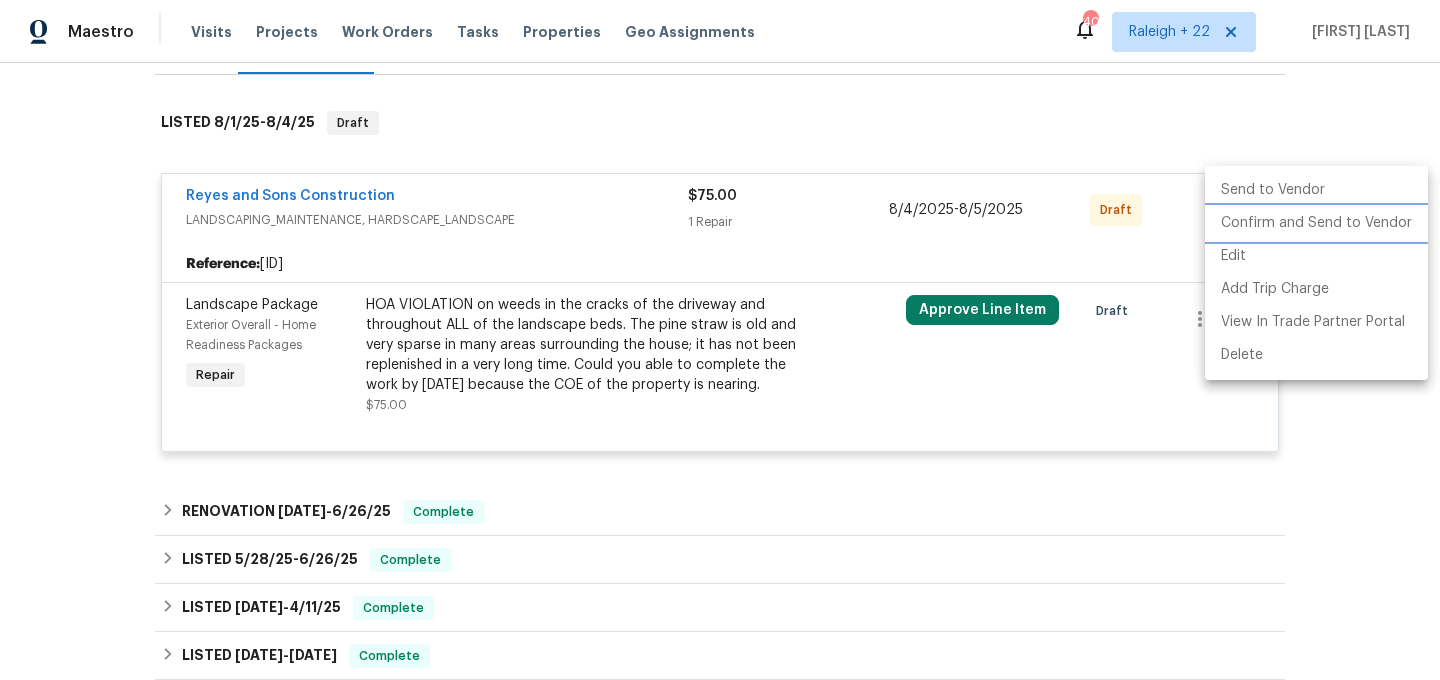 click on "Confirm and Send to Vendor" at bounding box center (1316, 223) 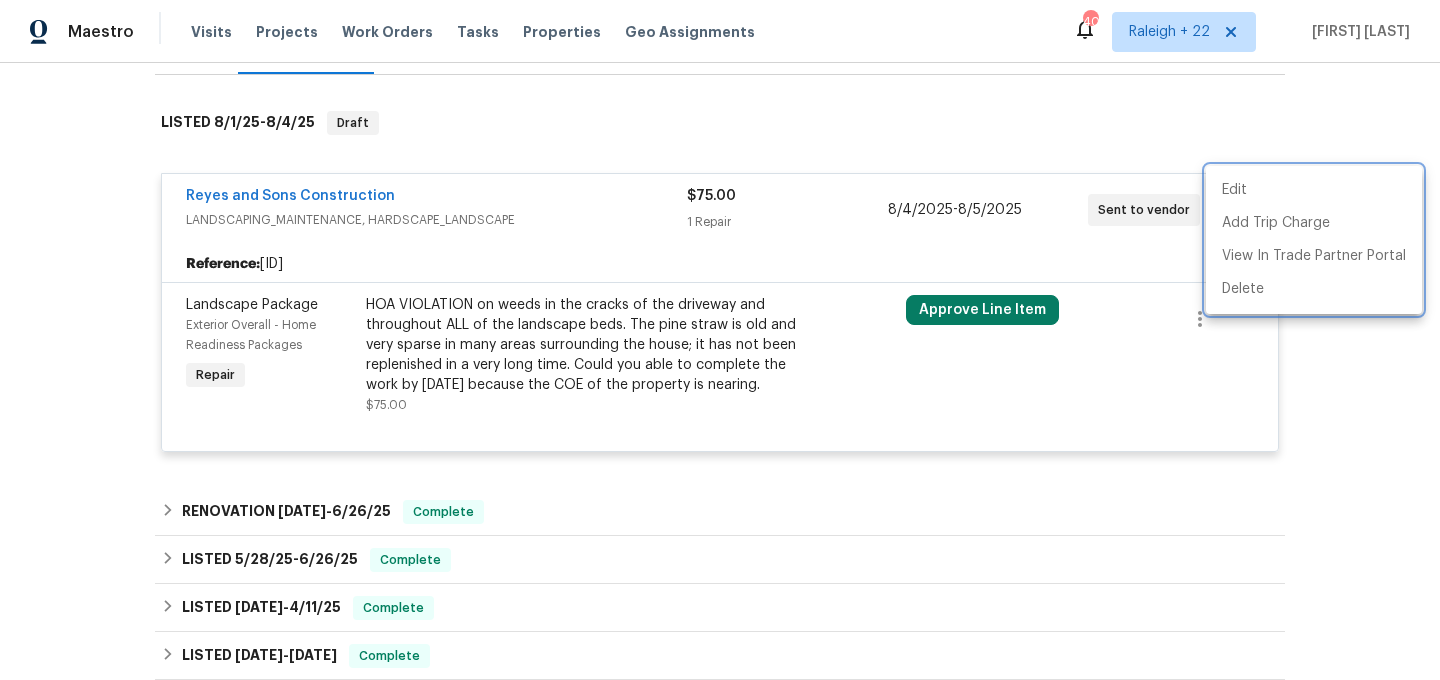 click at bounding box center (720, 340) 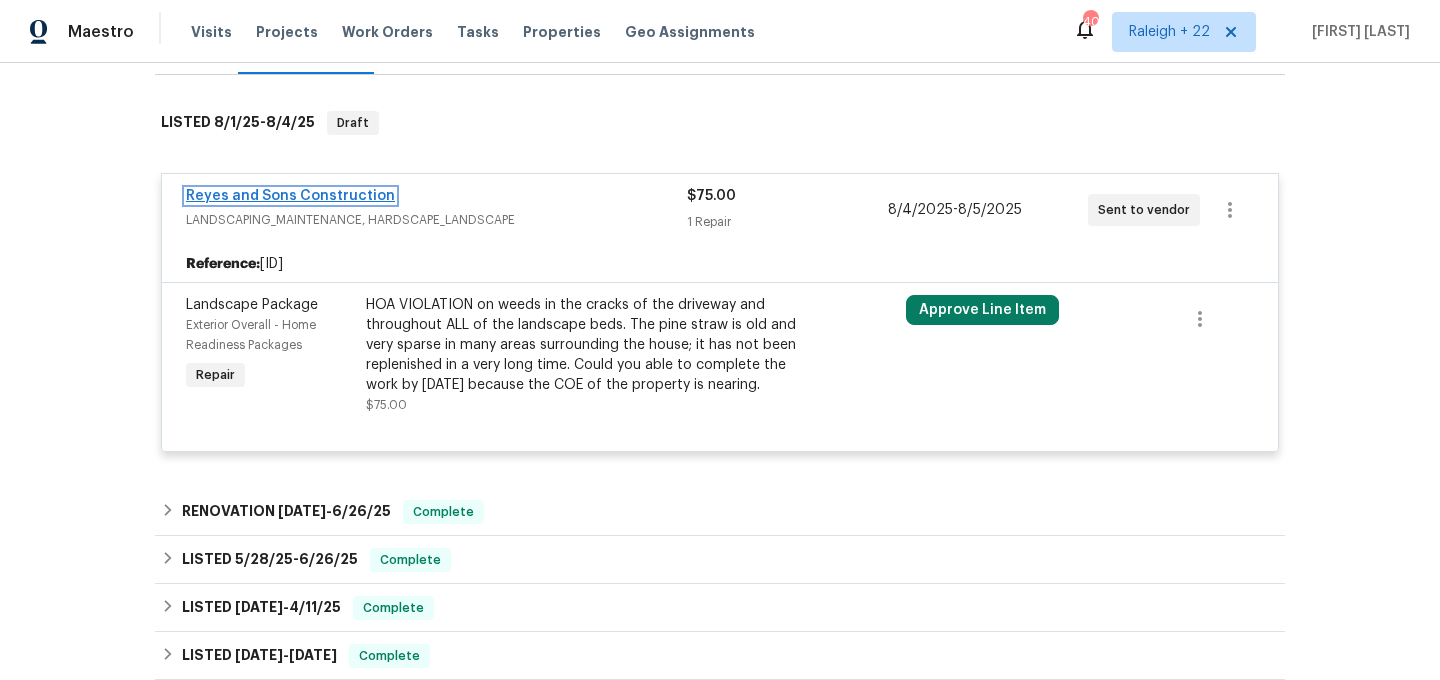 click on "Reyes and Sons Construction" at bounding box center [290, 196] 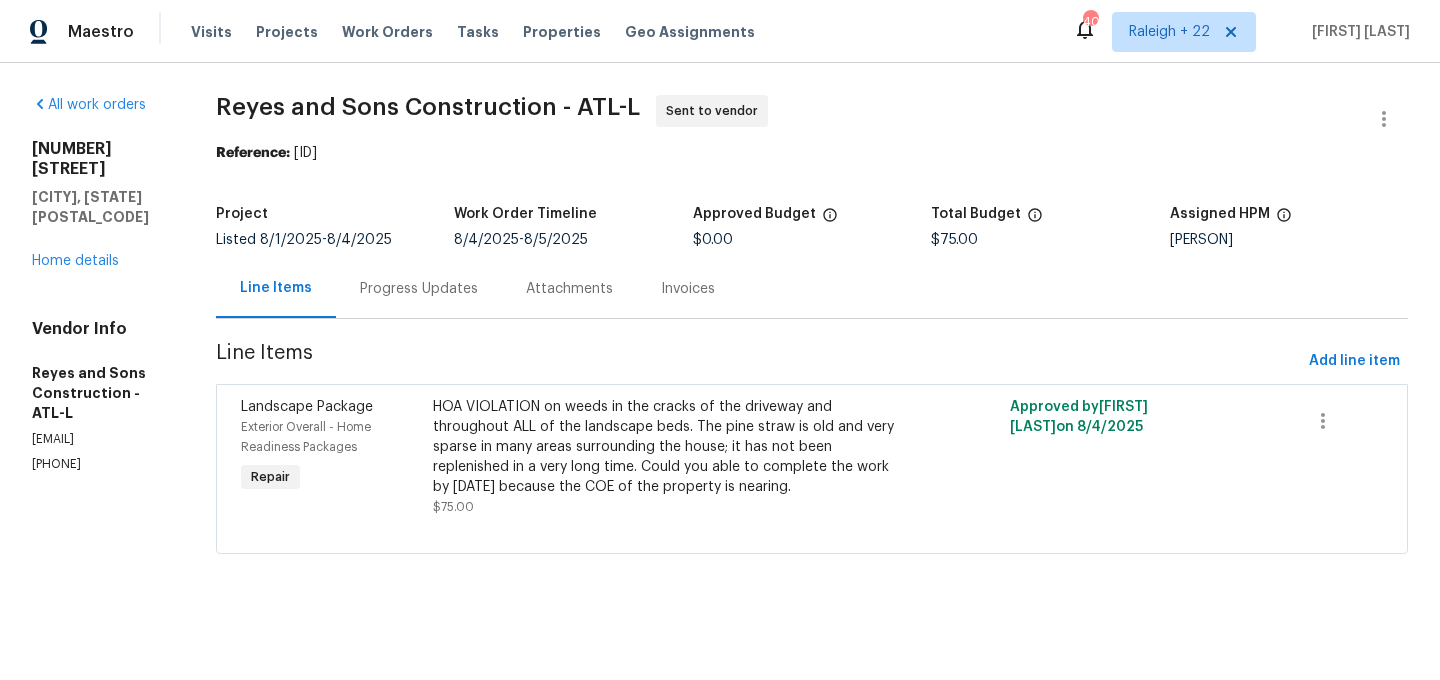 click on "Progress Updates" at bounding box center [419, 288] 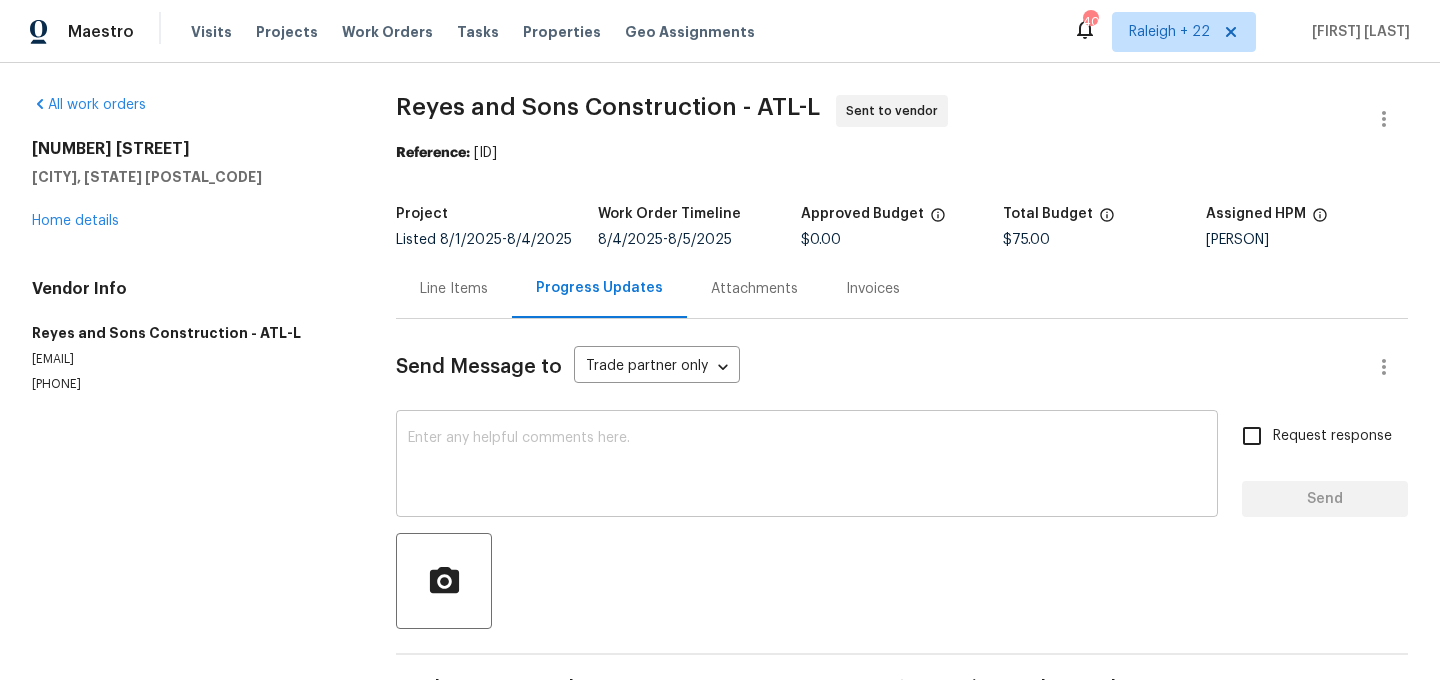 scroll, scrollTop: 63, scrollLeft: 0, axis: vertical 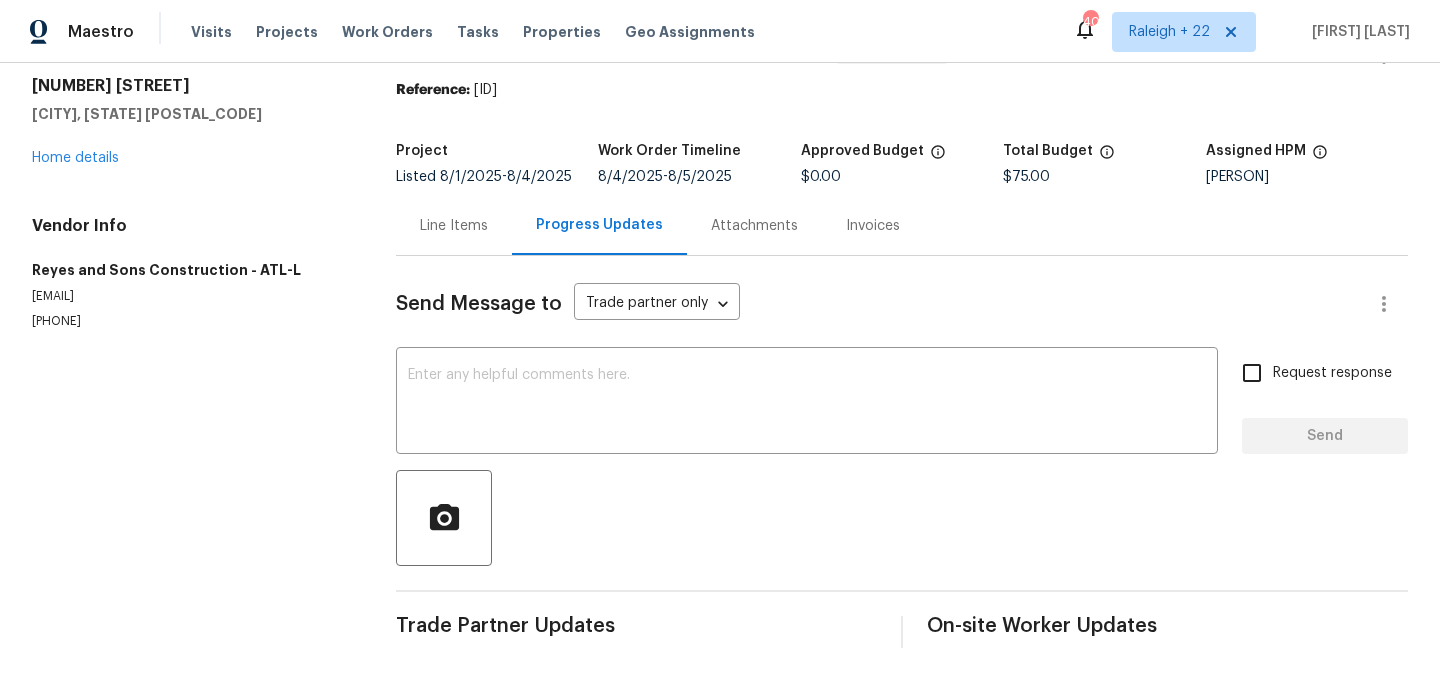 click on "Send Message to Trade partner only Trade partner only ​ x ​ Request response Send Trade Partner Updates On-site Worker Updates" at bounding box center [902, 452] 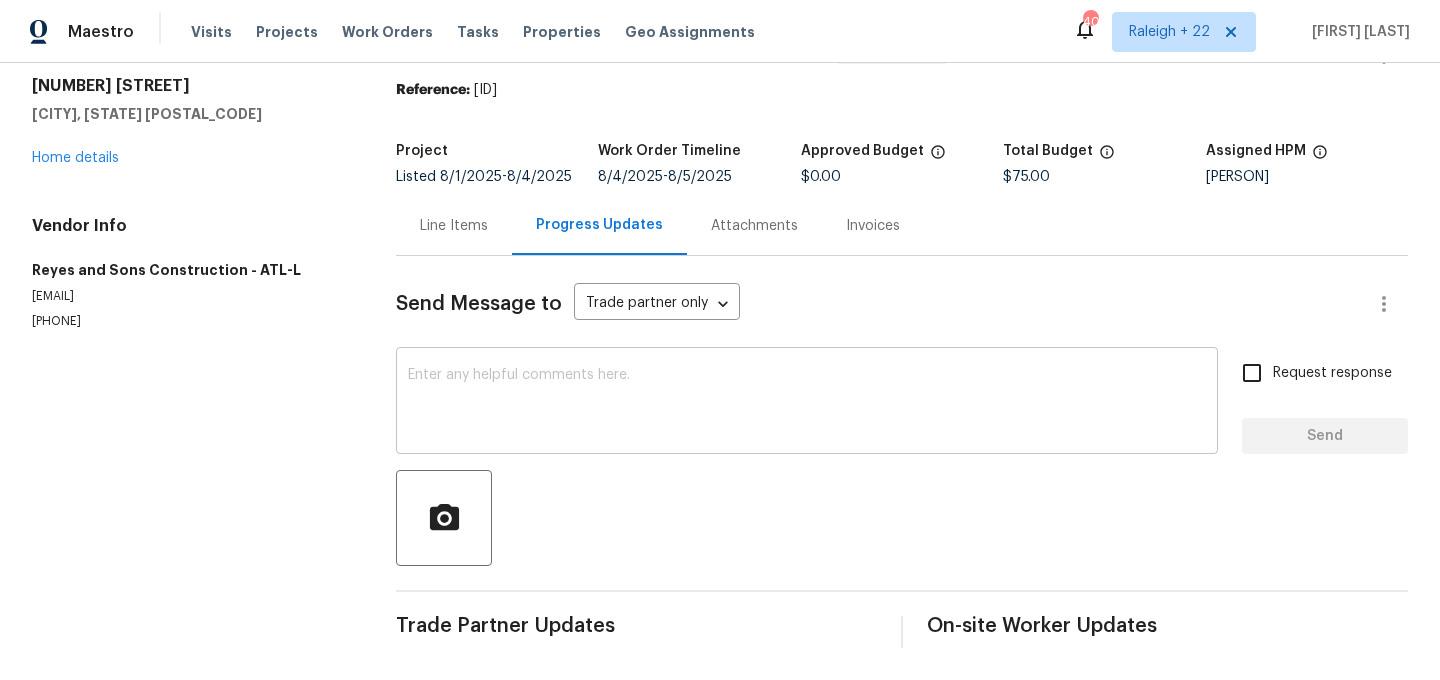 click at bounding box center (807, 403) 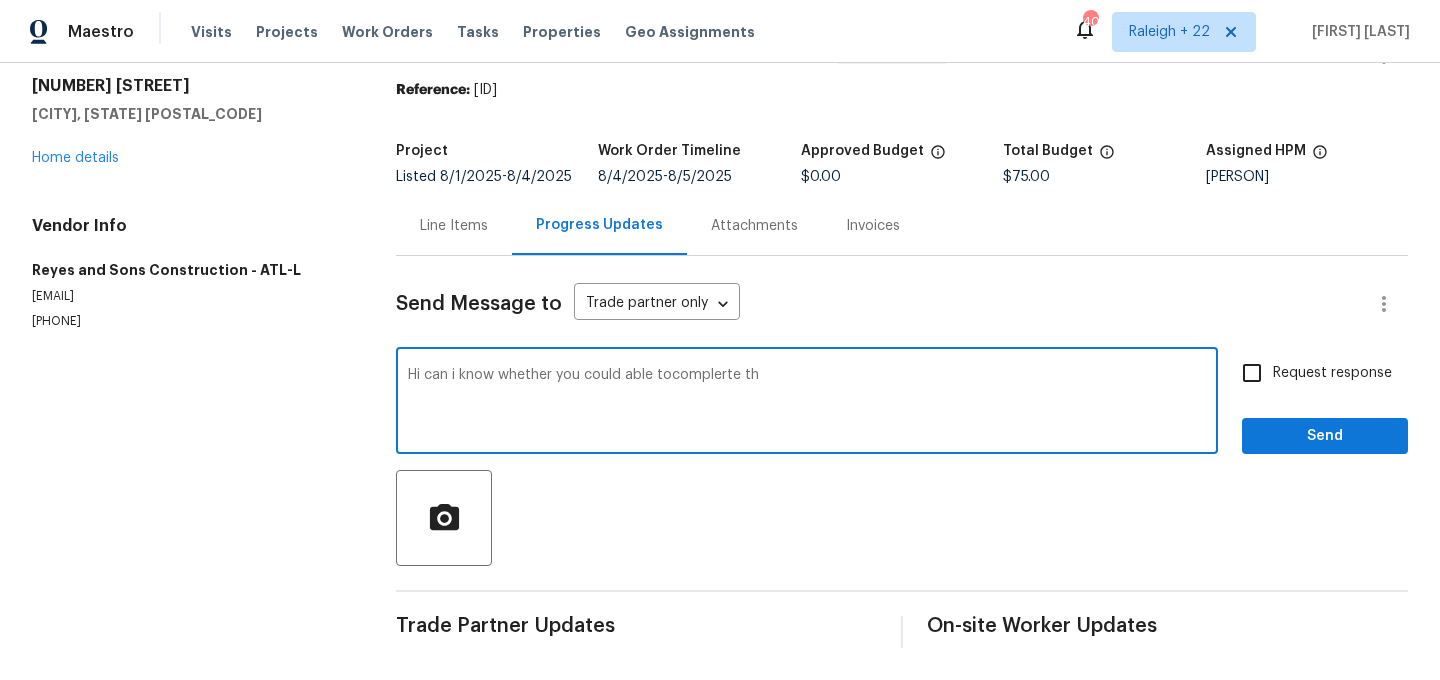 click on "Hi can i know whether you could able tocomplerte th" at bounding box center (807, 403) 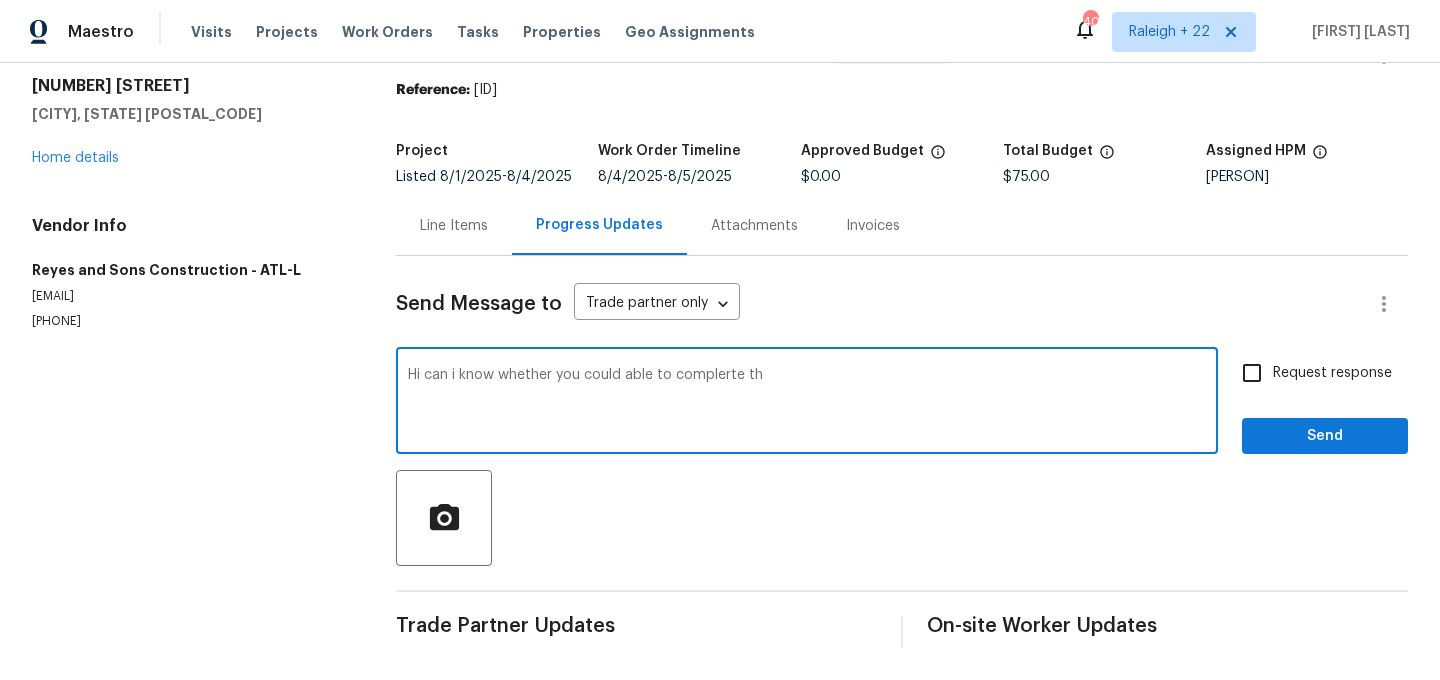 click on "Hi can i know whether you could able to complerte th" at bounding box center [807, 403] 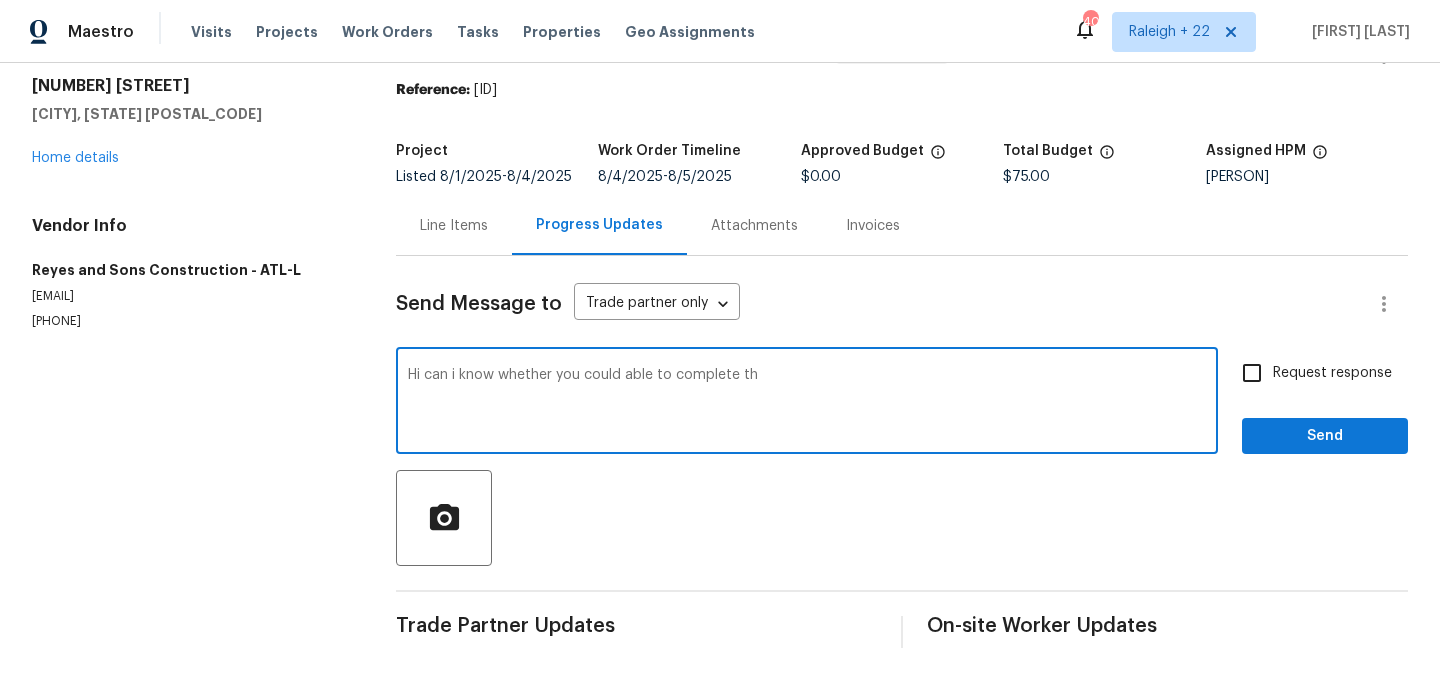 click on "Hi can i know whether you could able to complete  th" at bounding box center [807, 403] 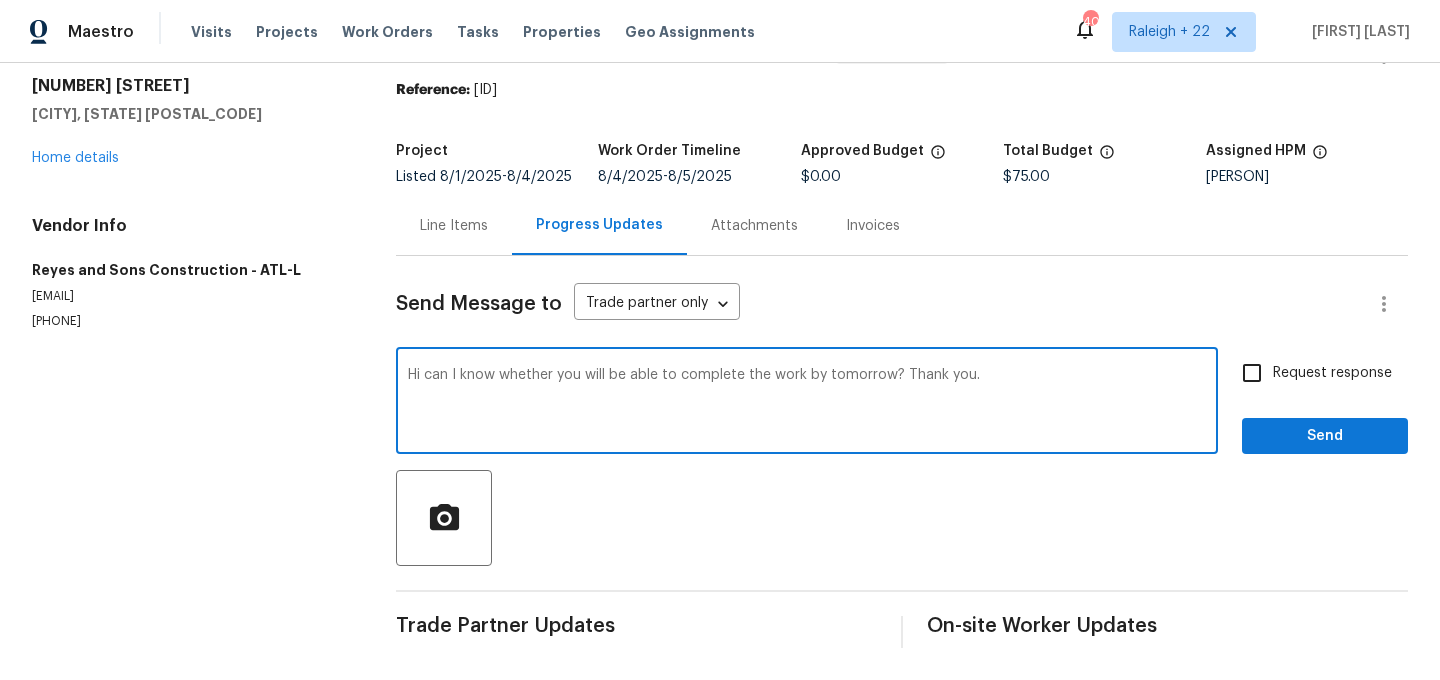 type on "Hi can I know whether you will be able to complete the work by tomorrow? Thank you." 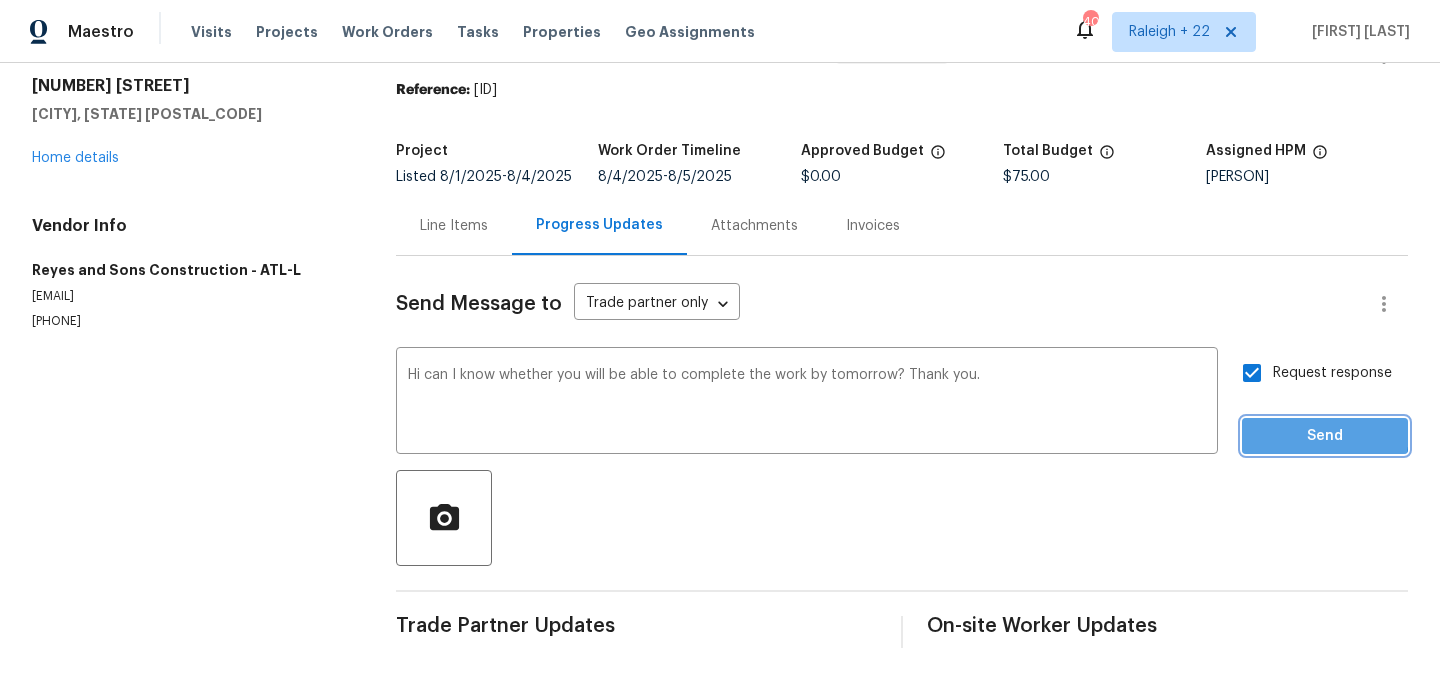 click on "Send" at bounding box center [1325, 436] 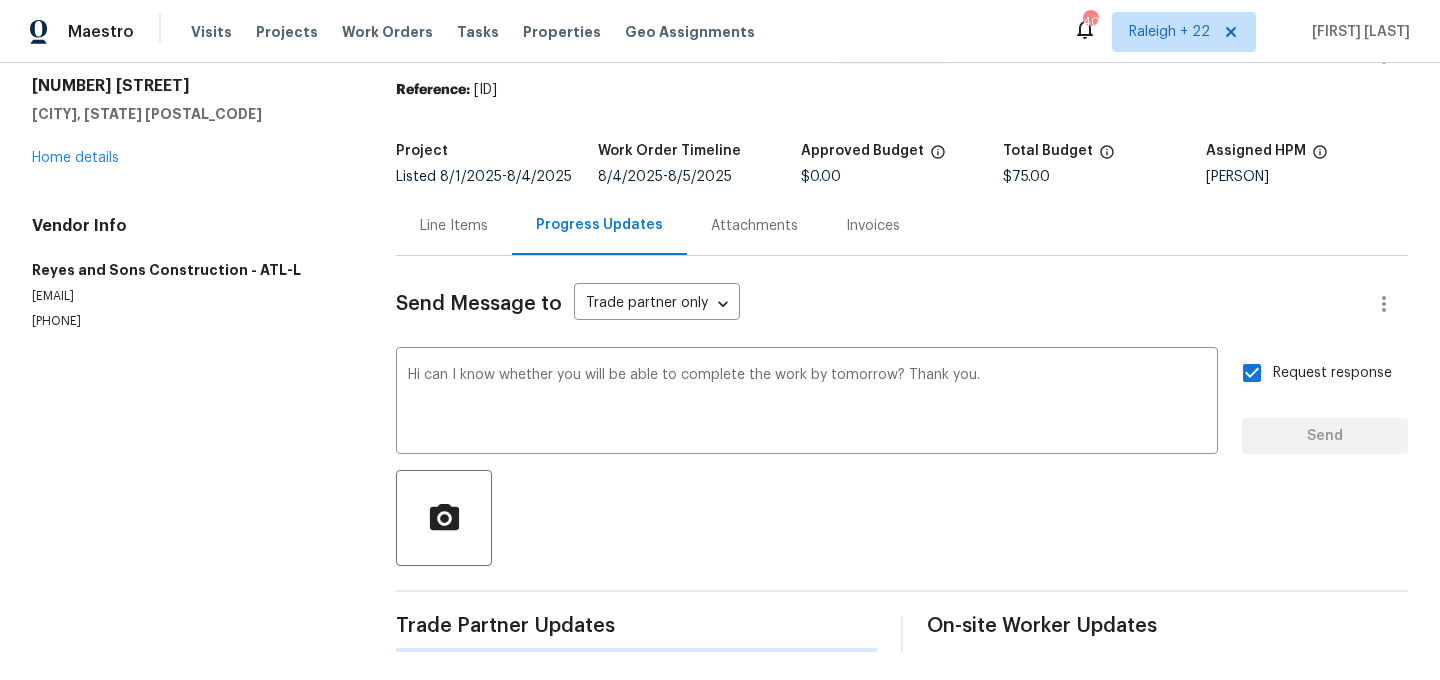 type 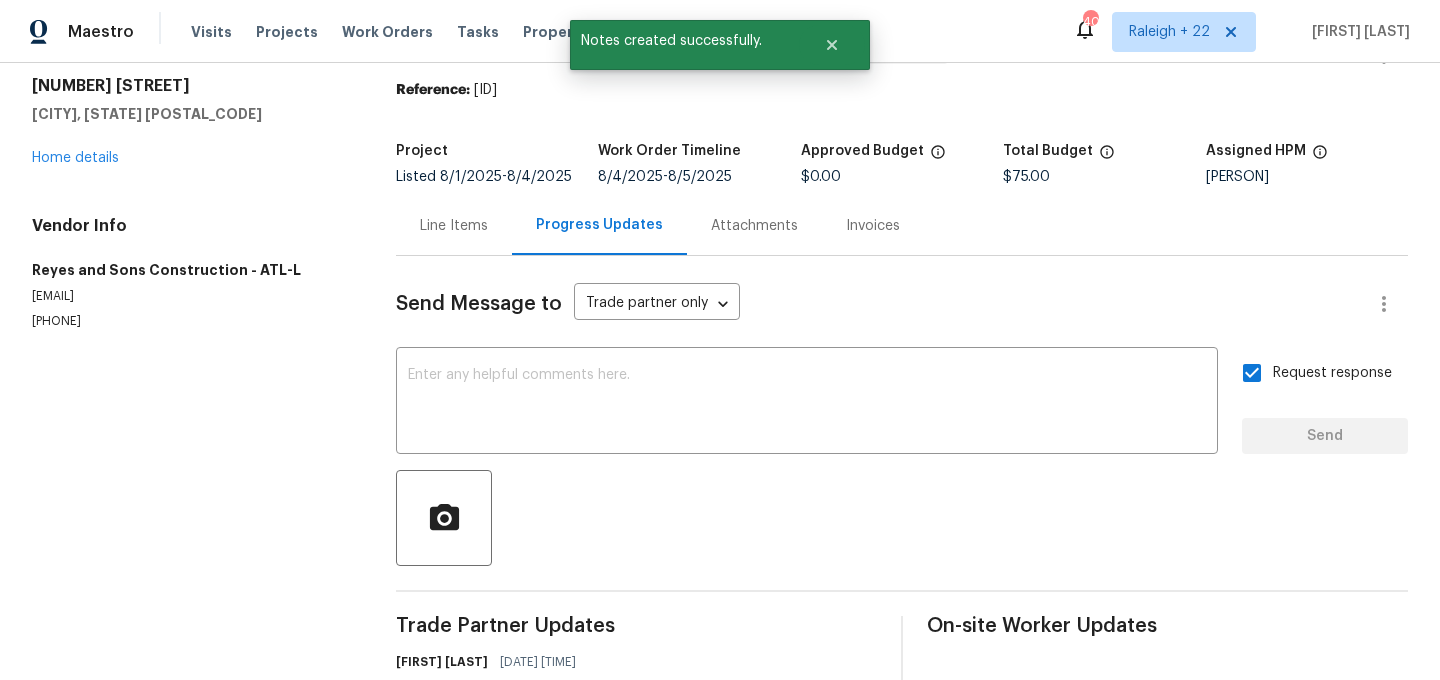 drag, startPoint x: 27, startPoint y: 321, endPoint x: 118, endPoint y: 332, distance: 91.66242 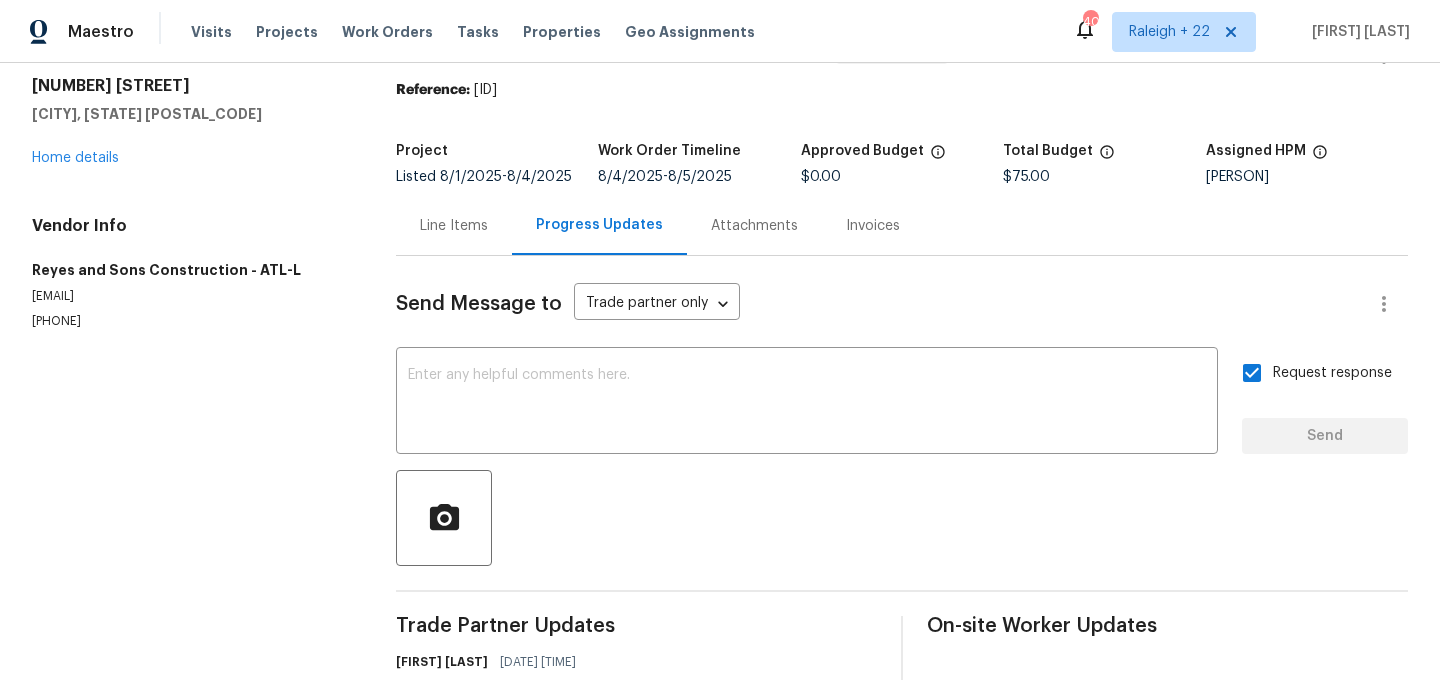 click on "All work orders 5055 Hickory Hills Dr Woodstock, GA 30188 Home details Vendor Info Reyes and Sons Construction - ATL-L arie10jx@gmail.com (470) 302-1542" at bounding box center [190, 389] 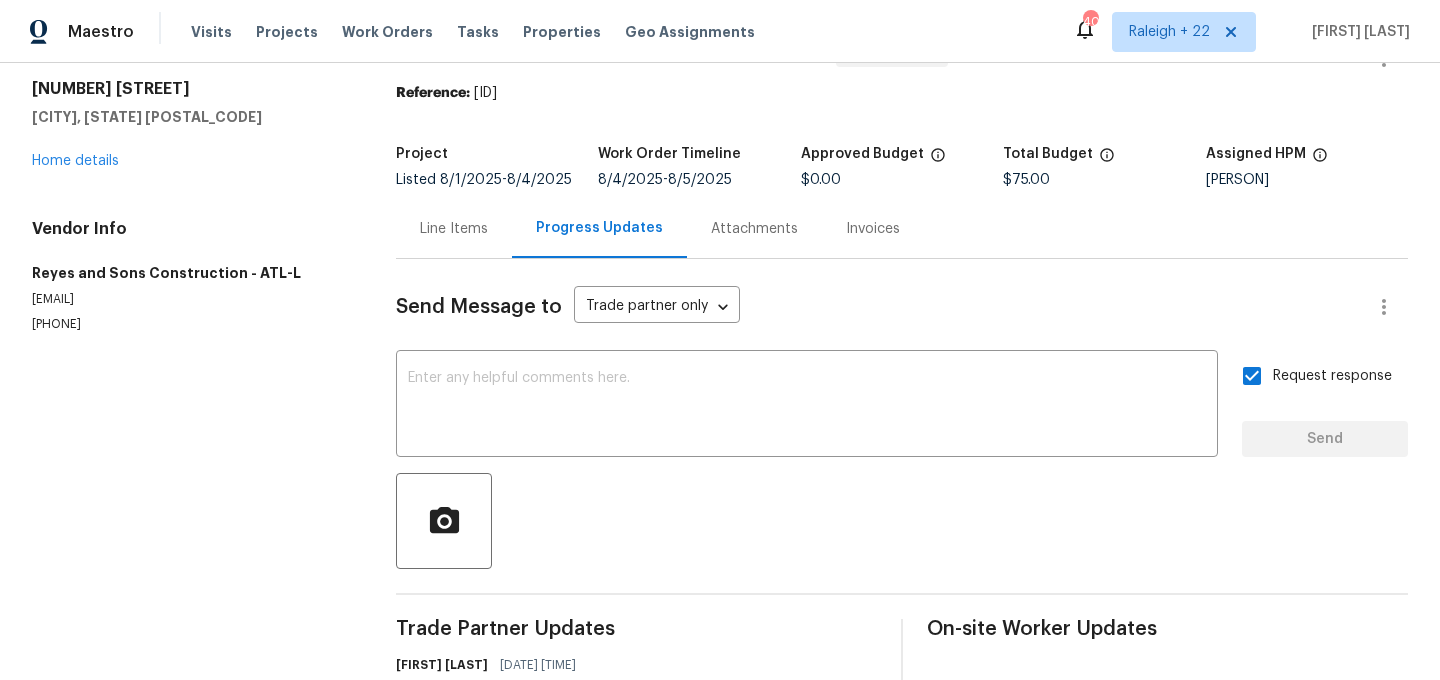 scroll, scrollTop: 4, scrollLeft: 0, axis: vertical 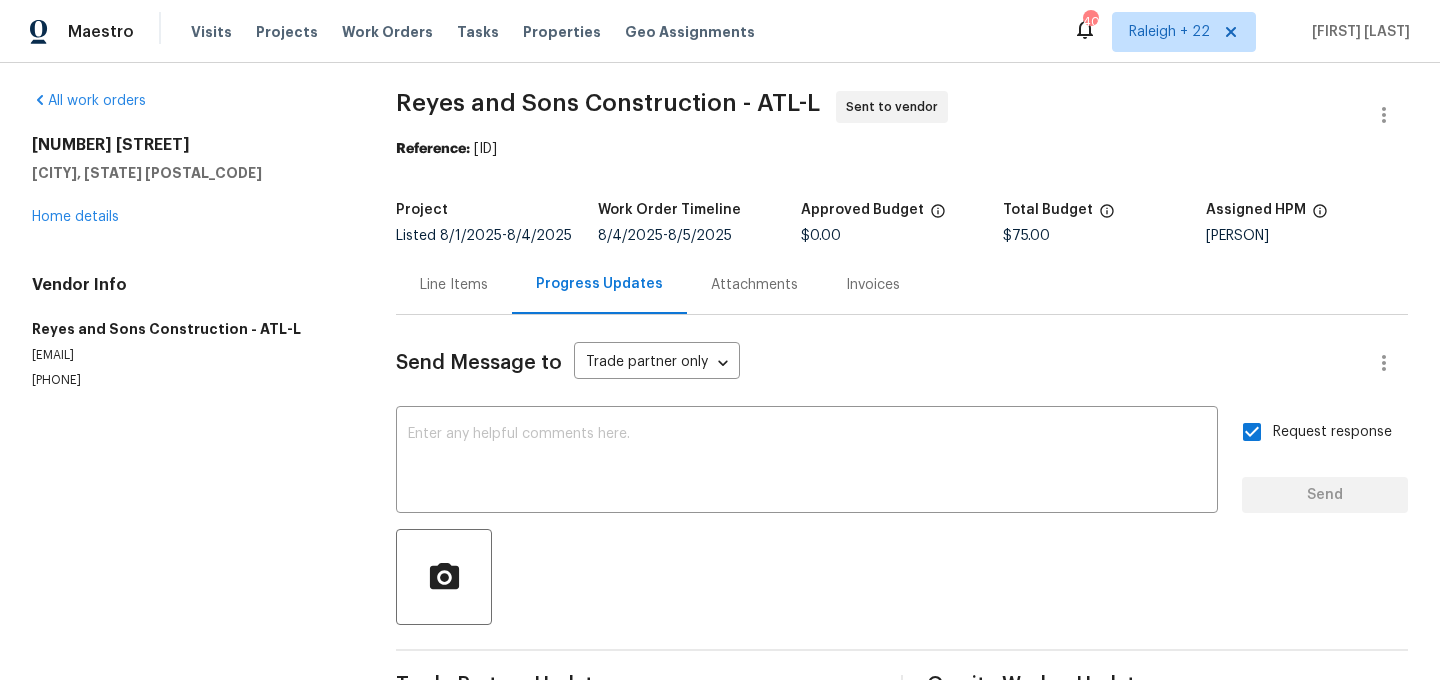 click on "Line Items" at bounding box center (454, 285) 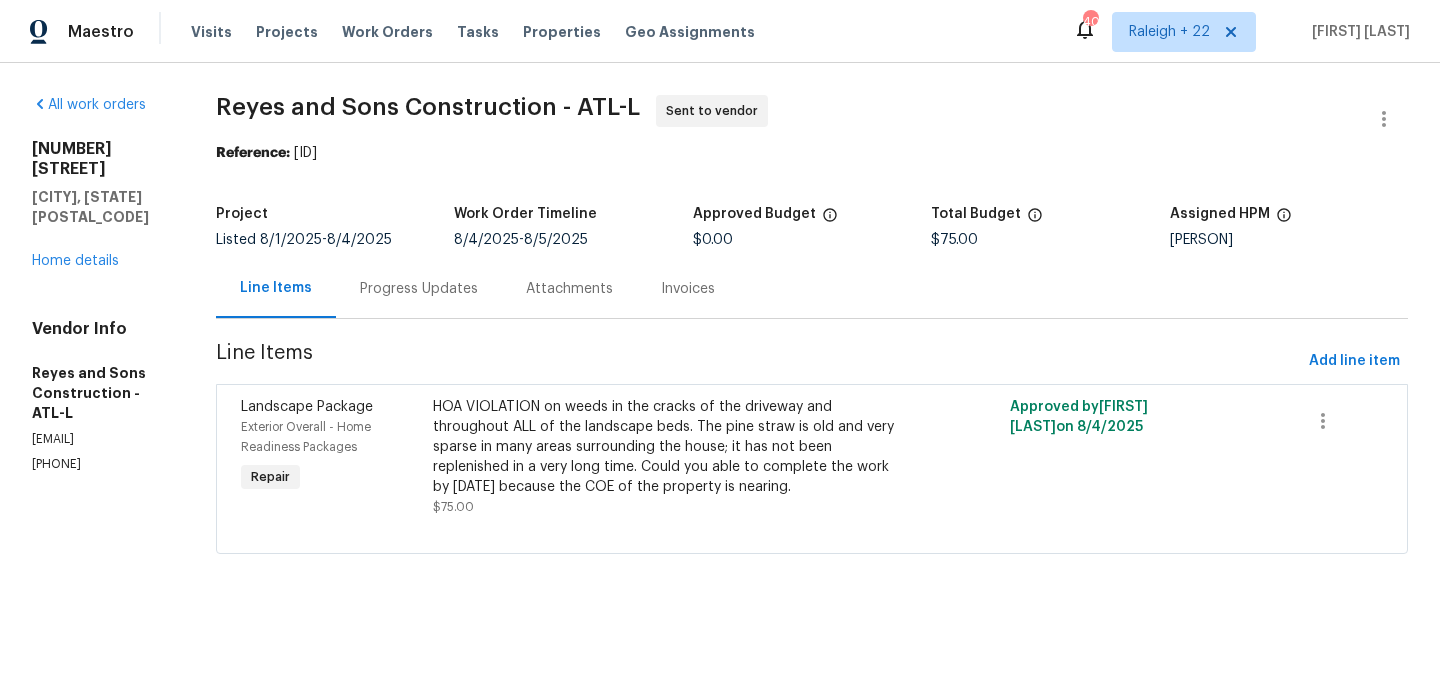scroll, scrollTop: 0, scrollLeft: 0, axis: both 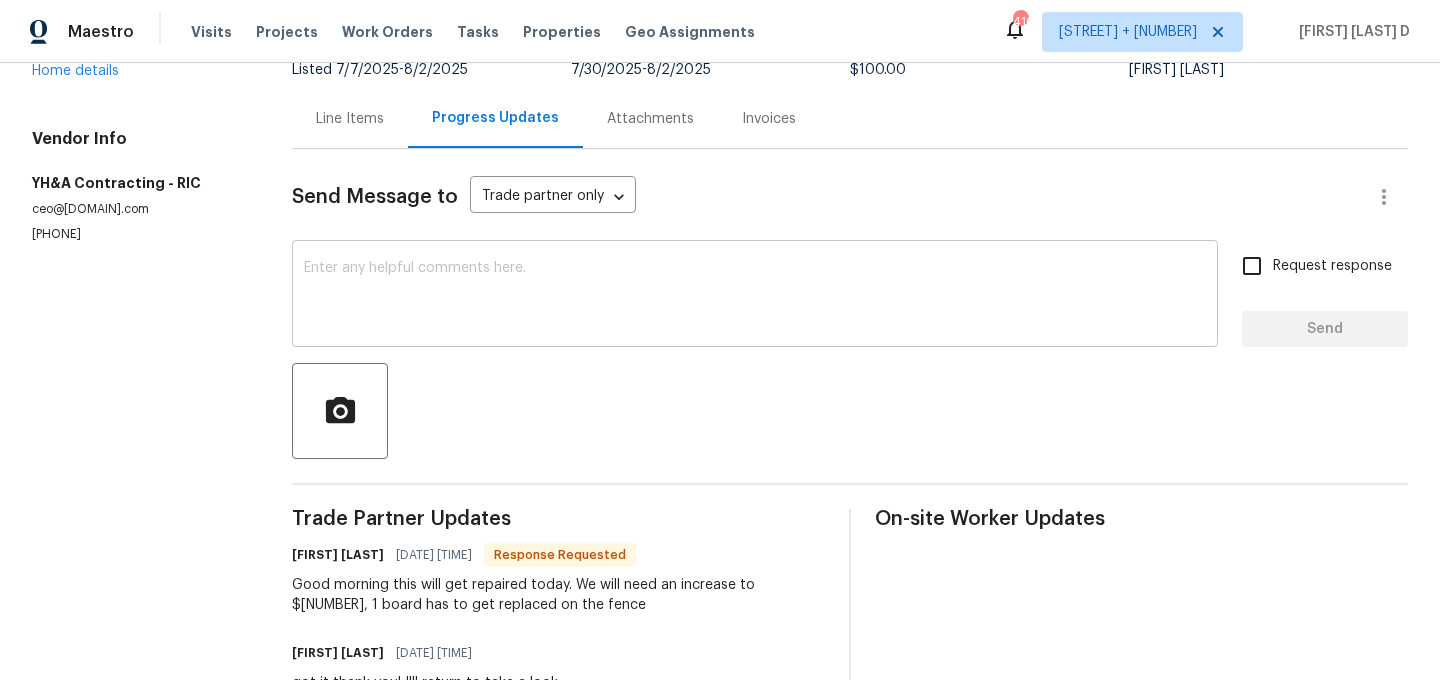 click at bounding box center [755, 296] 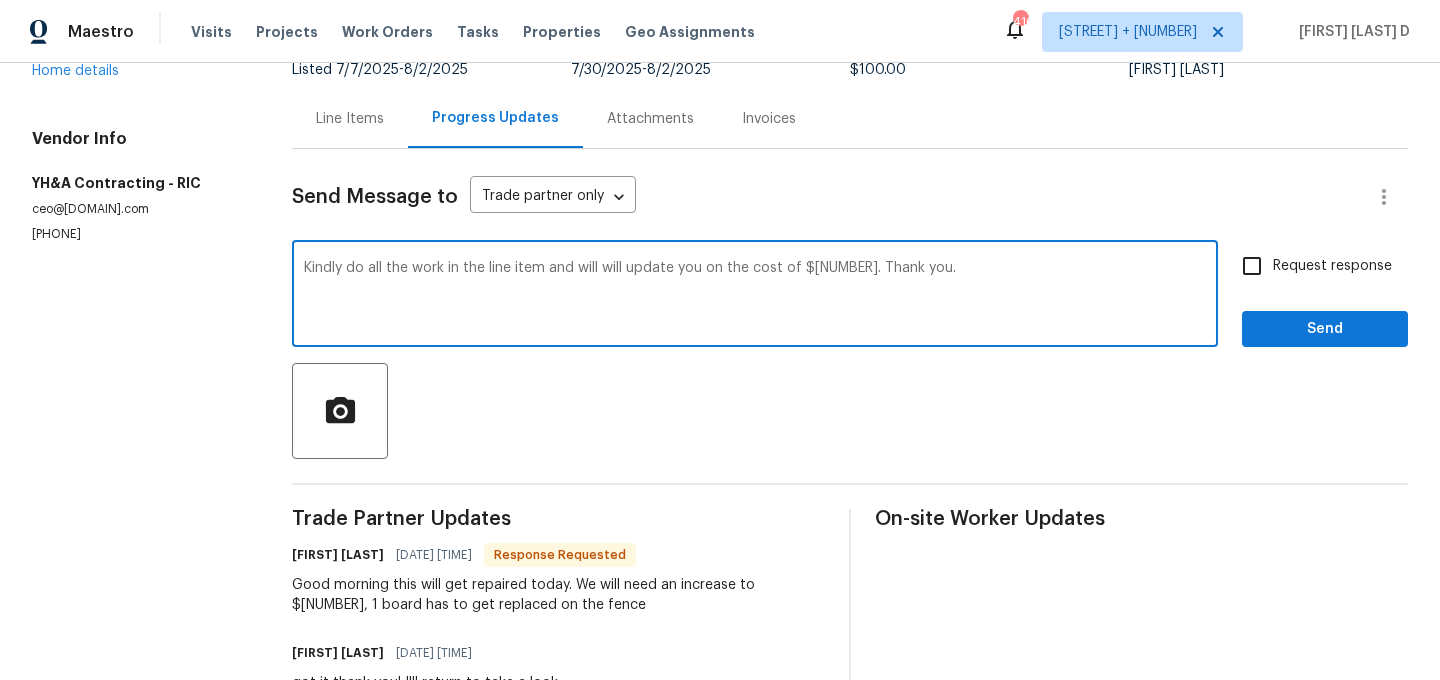 type on "Kindly do all the work in the line item and will will update you on the cost of $150. Thank you." 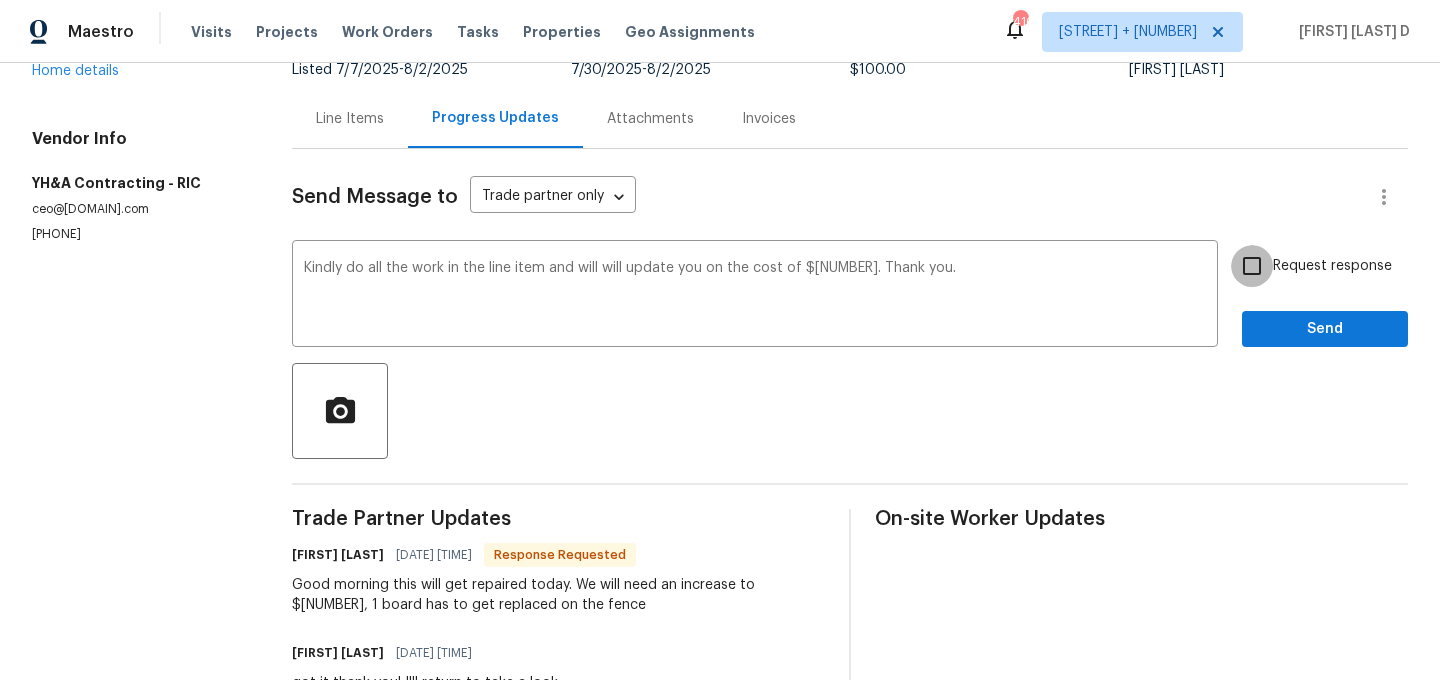 click on "Request response" at bounding box center (1252, 266) 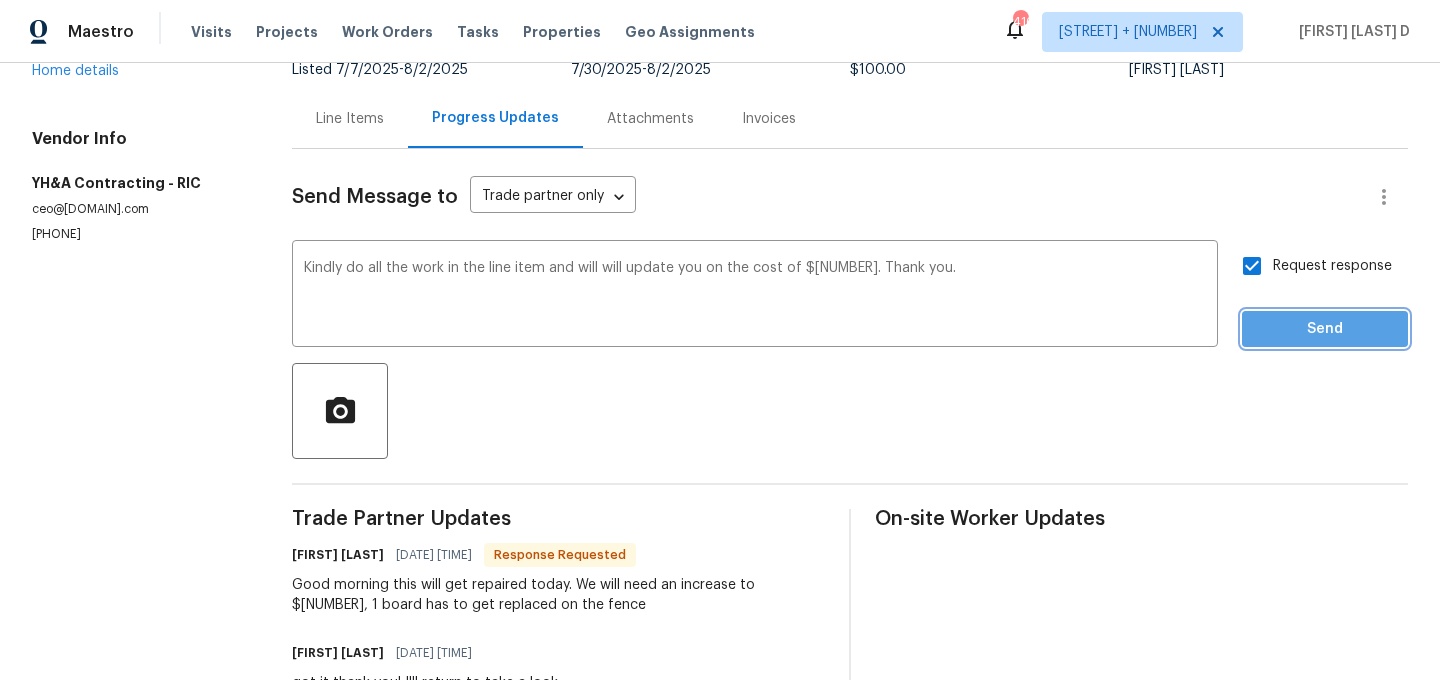 click on "Send" at bounding box center (1325, 329) 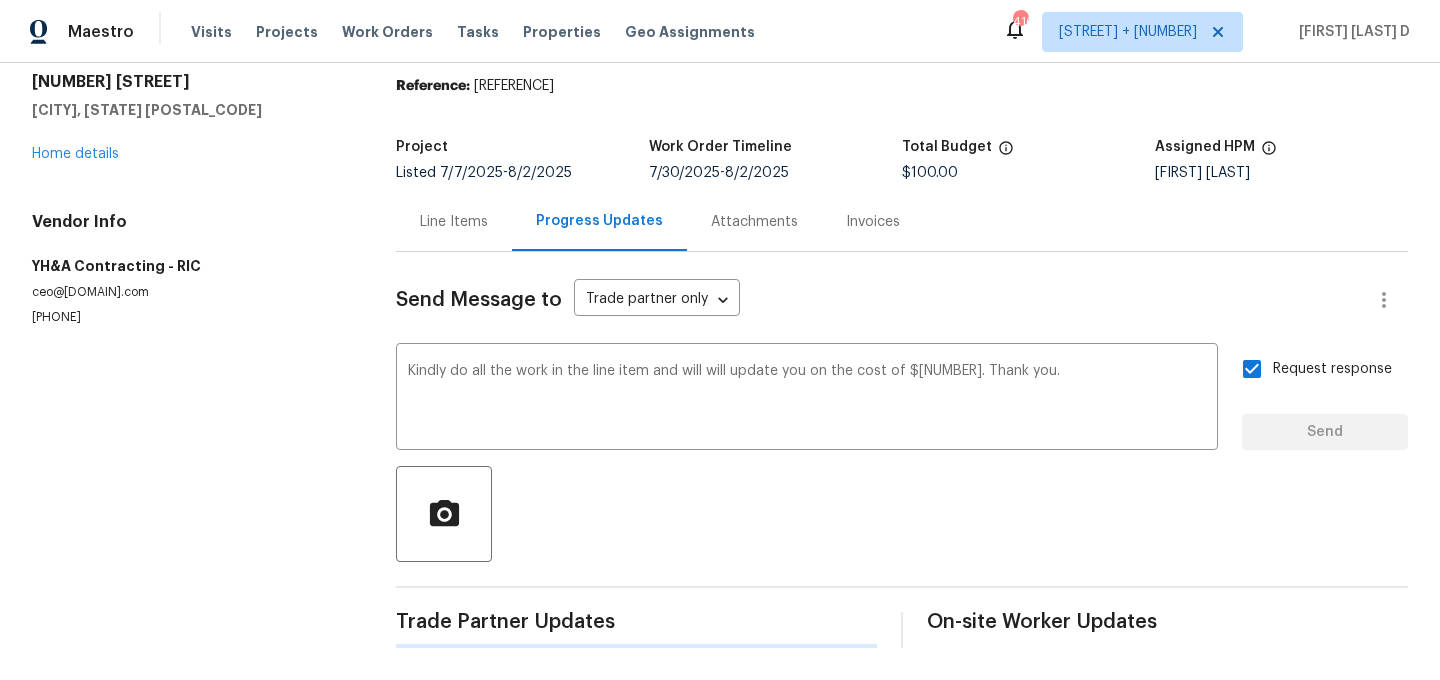 type 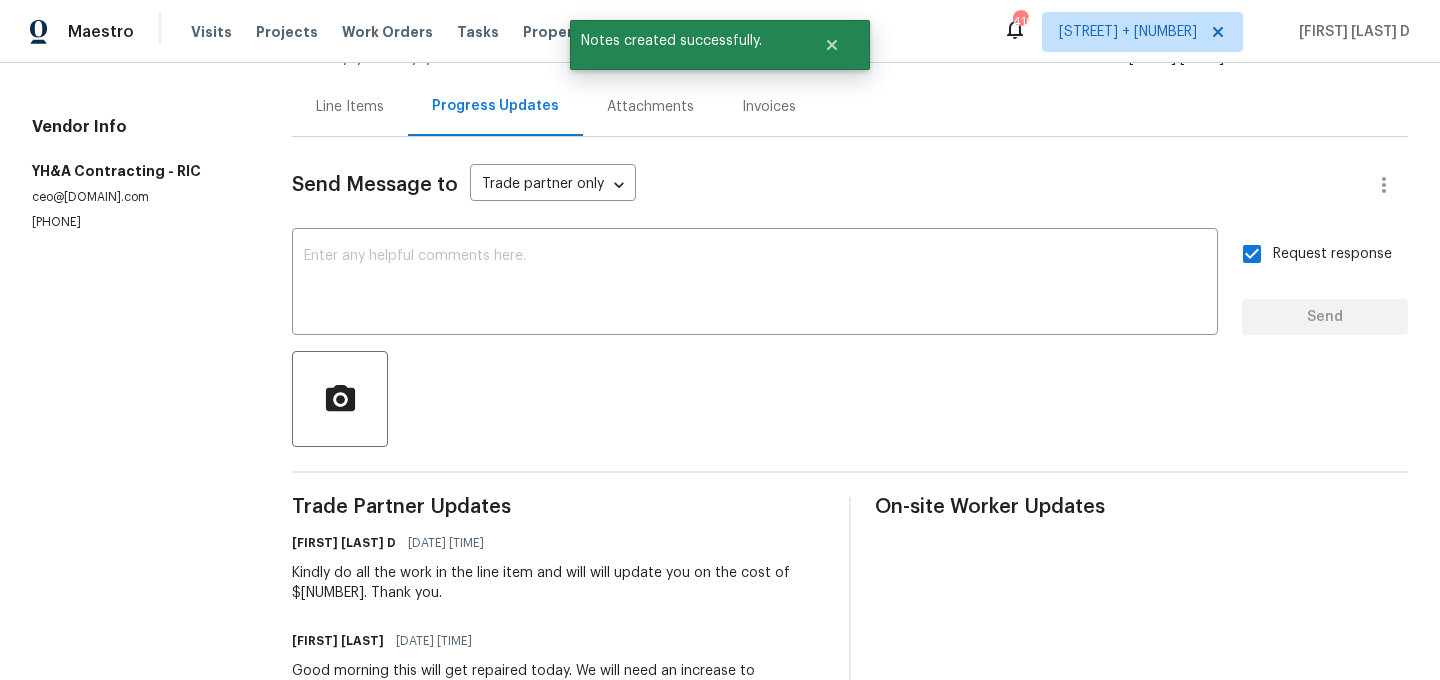scroll, scrollTop: 189, scrollLeft: 0, axis: vertical 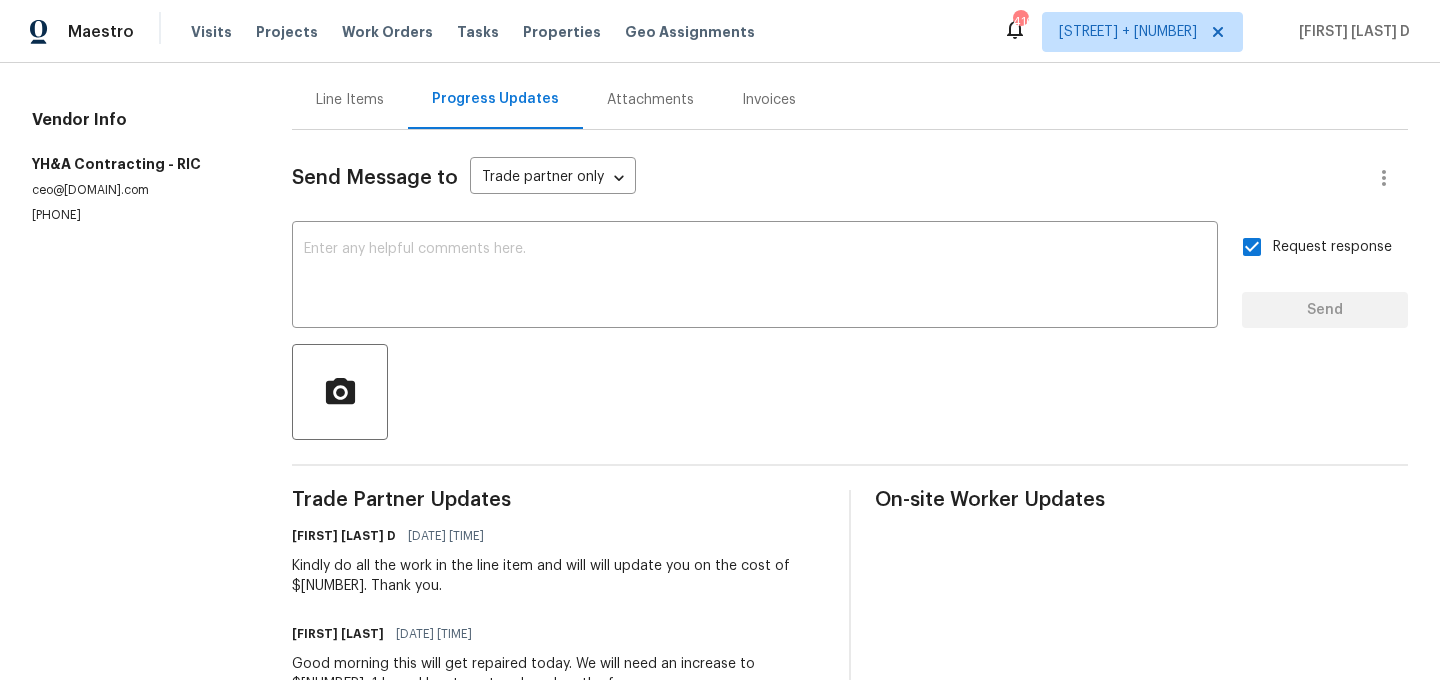 click on "Line Items" at bounding box center (350, 100) 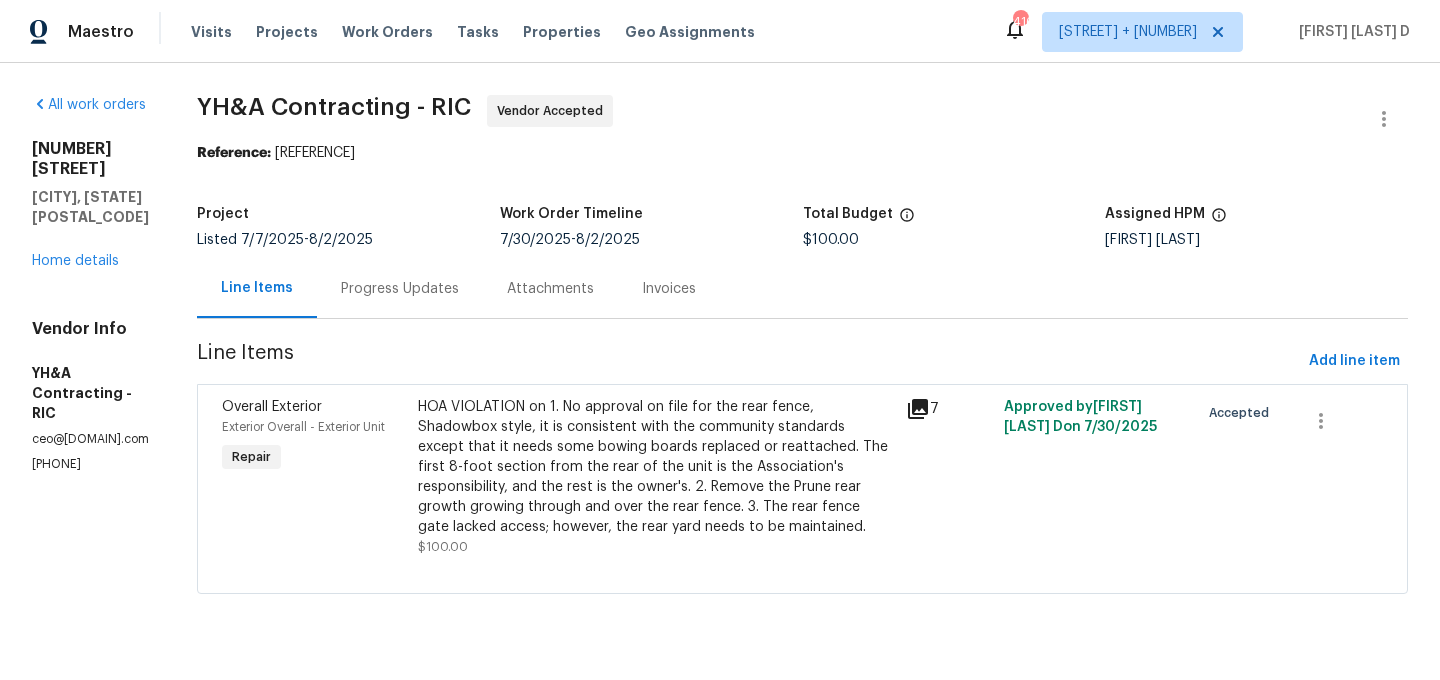 click on "HOA VIOLATION on 1. No approval on file for the rear fence, Shadowbox style, it is consistent with the community standards except that it needs some bowing boards replaced or reattached. The first 8-foot section from the rear of the unit is the Association's responsibility, and the rest is the owner's. 2. Remove the Prune rear growth growing through and over the rear fence. 3. The rear fence gate lacked access; however, the rear yard needs to be maintained." at bounding box center (656, 467) 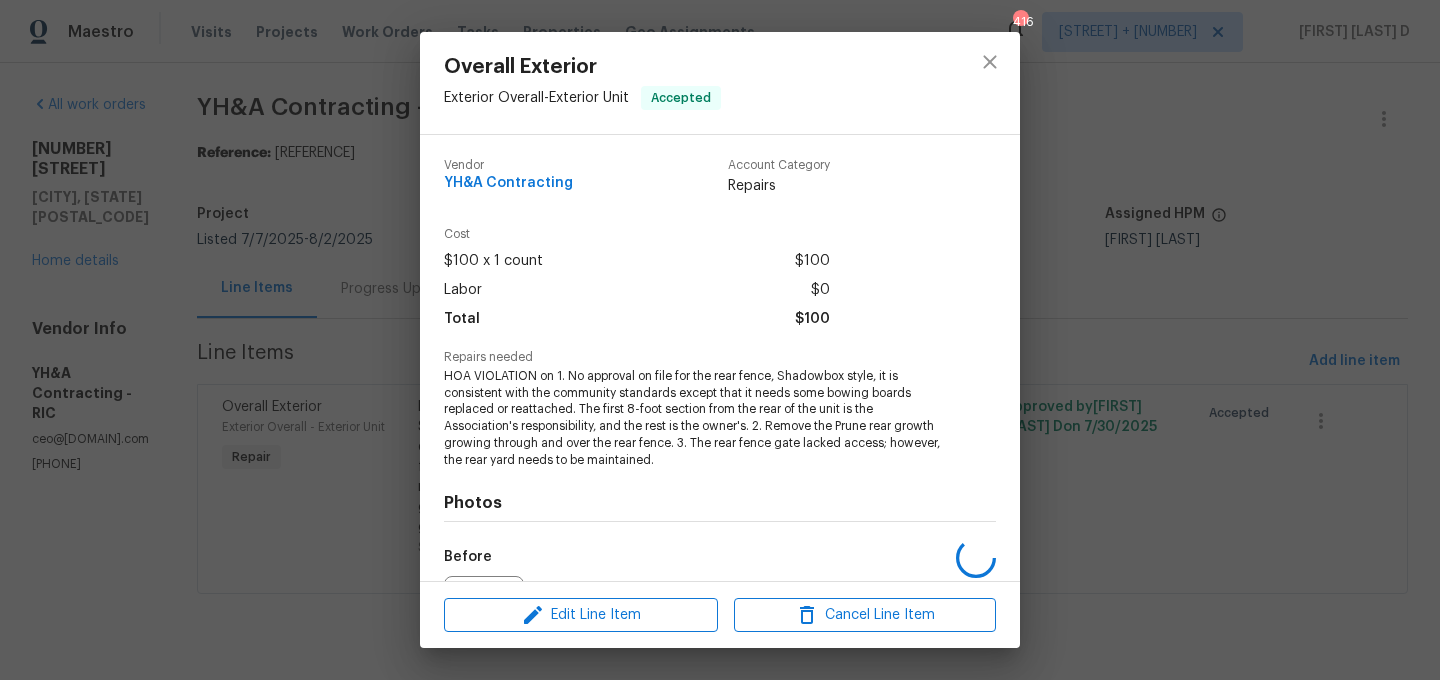 scroll, scrollTop: 224, scrollLeft: 0, axis: vertical 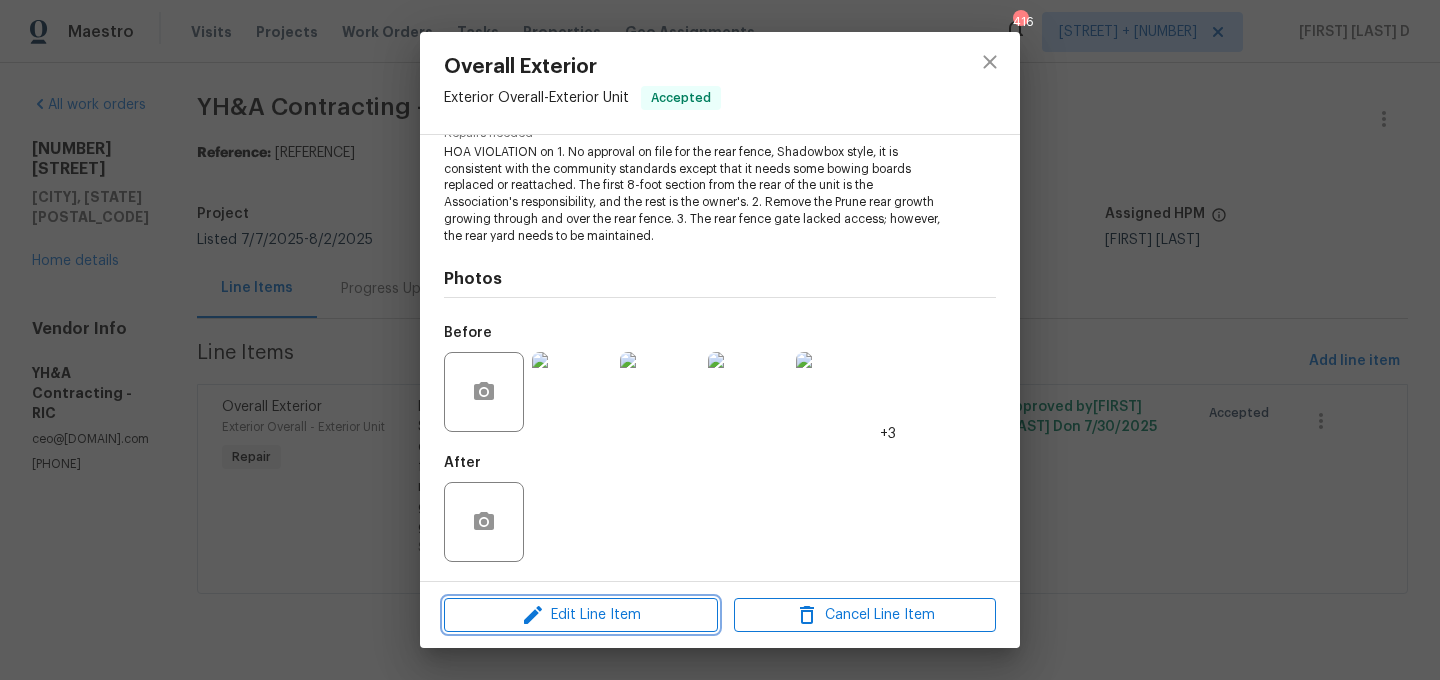 click on "Edit Line Item" at bounding box center [581, 615] 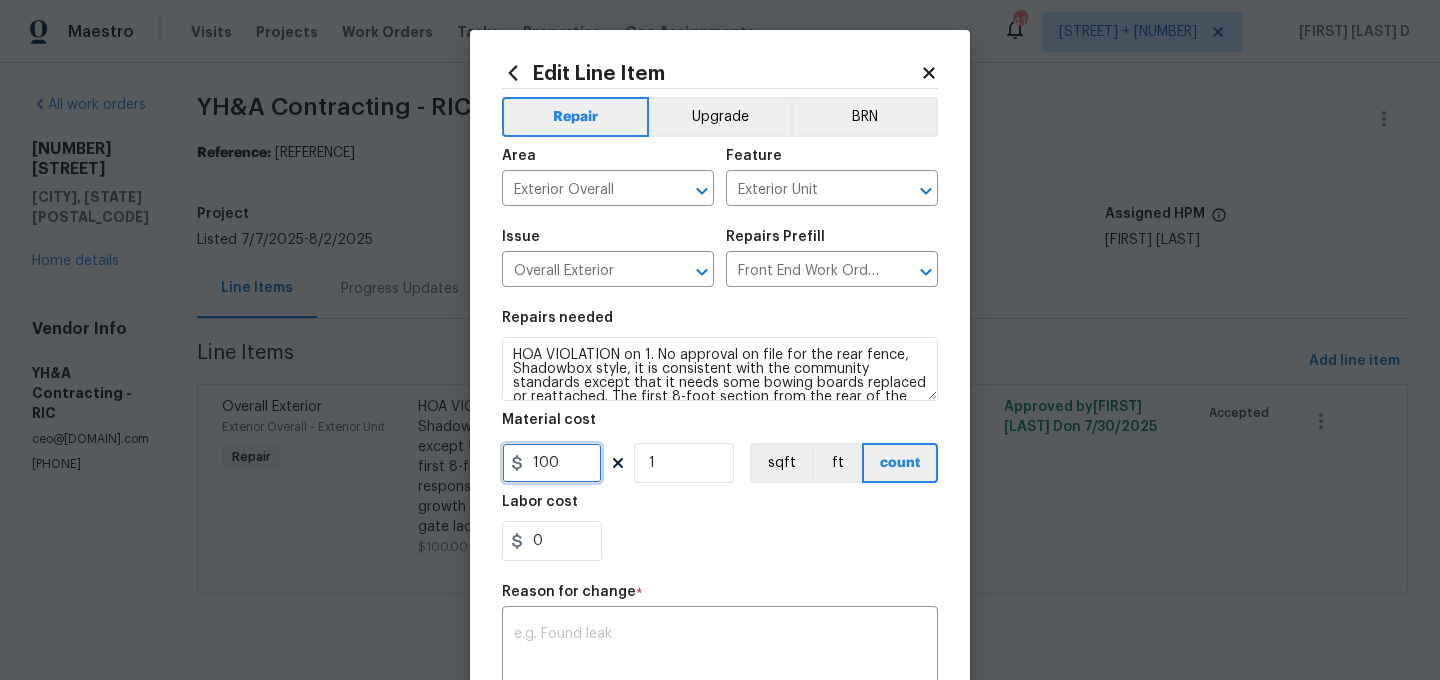 click on "100" at bounding box center (552, 463) 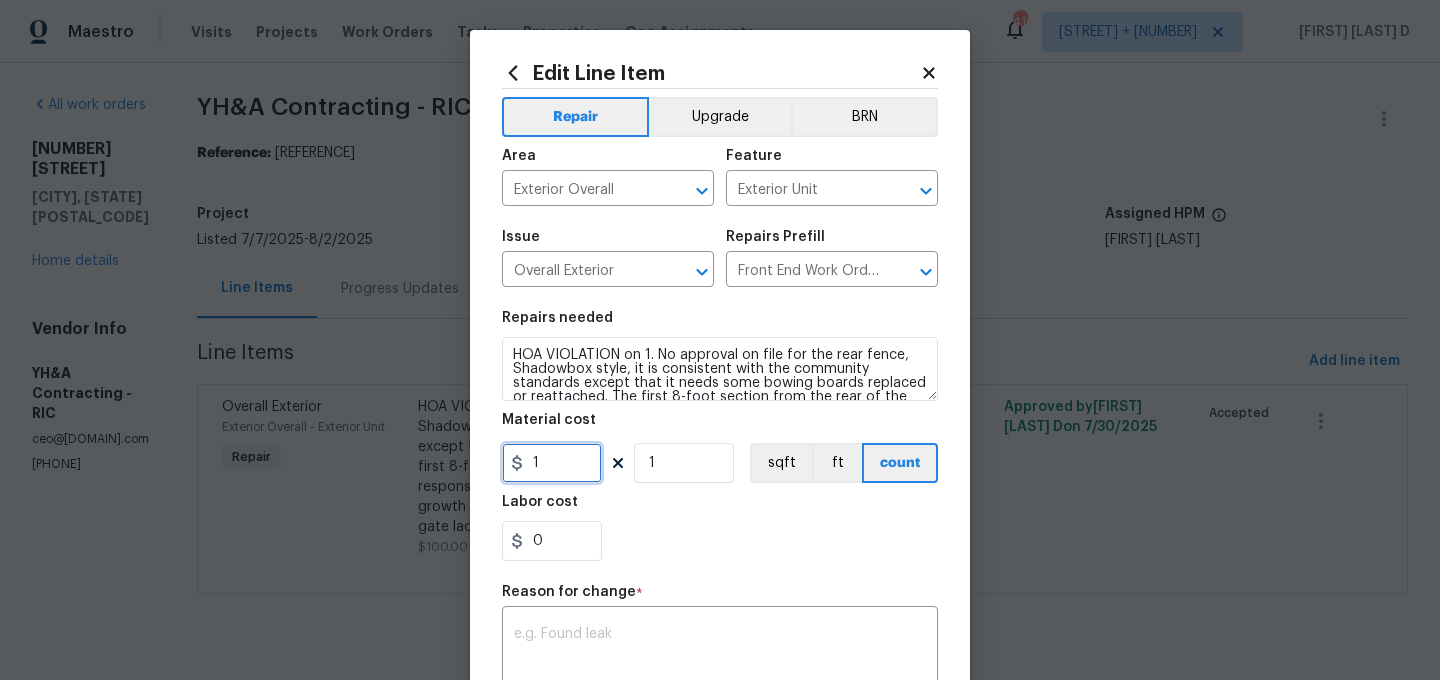 type on "1" 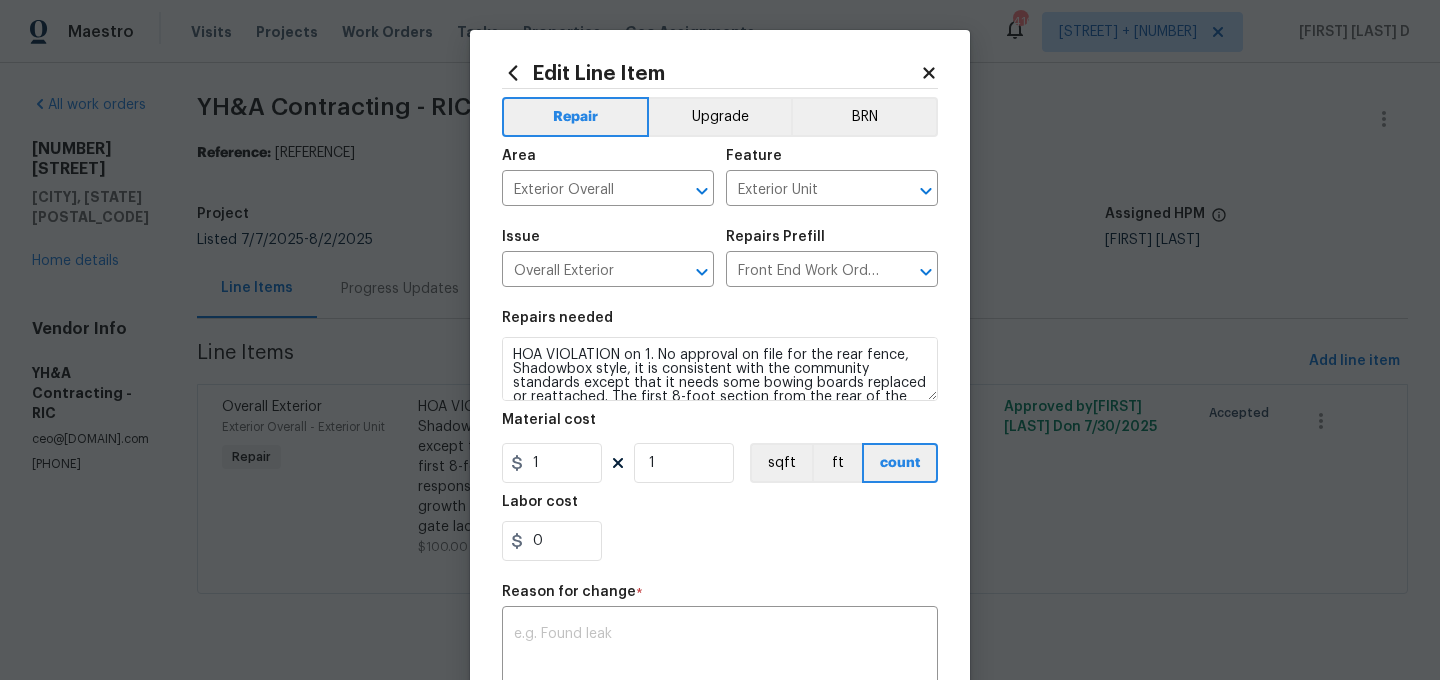 click on "Maestro Visits Projects Work Orders Tasks Properties Geo Assignments 416 Raleigh + 22 Sheeba Rani D All work orders 3238 Hunters Mill Ct Richmond, VA 23223 Home details Vendor Info YH&A Contracting - RIC ceo@yhanda.com (804) 402-4420 YH&A Contracting - RIC Vendor Accepted Reference:   2EBFM90RPG8H-705b07698 Project Listed   7/7/2025  -  8/2/2025 Work Order Timeline 7/30/2025  -  8/2/2025 Total Budget $100.00 Assigned HPM Christopher Neilson Line Items Progress Updates Attachments Invoices Line Items Add line item Overall Exterior Exterior Overall - Exterior Unit Repair $100.00   7 Approved by  Sheeba Rani D  on   7/30/2025 Accepted
Edit Line Item Repair Upgrade BRN Area Exterior Overall ​ Feature Exterior Unit ​ Issue Overall Exterior ​ Repairs Prefill Front End Work Order $1.00 ​ Repairs needed Material cost 1 1 sqft ft count Labor cost 0 Reason for change * x ​ Photos  +3 Create without photos Total   $ 100.00 Cancel Submit" at bounding box center (720, 325) 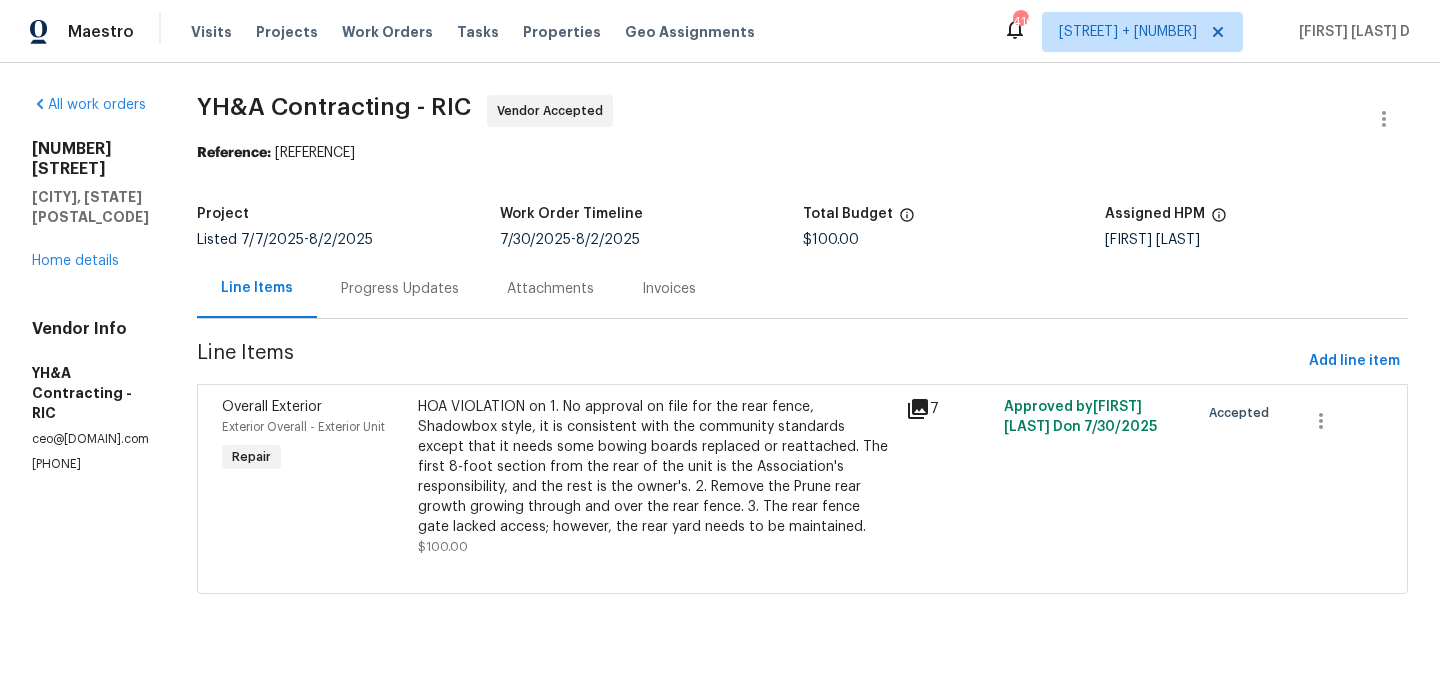 click on "Progress Updates" at bounding box center (400, 289) 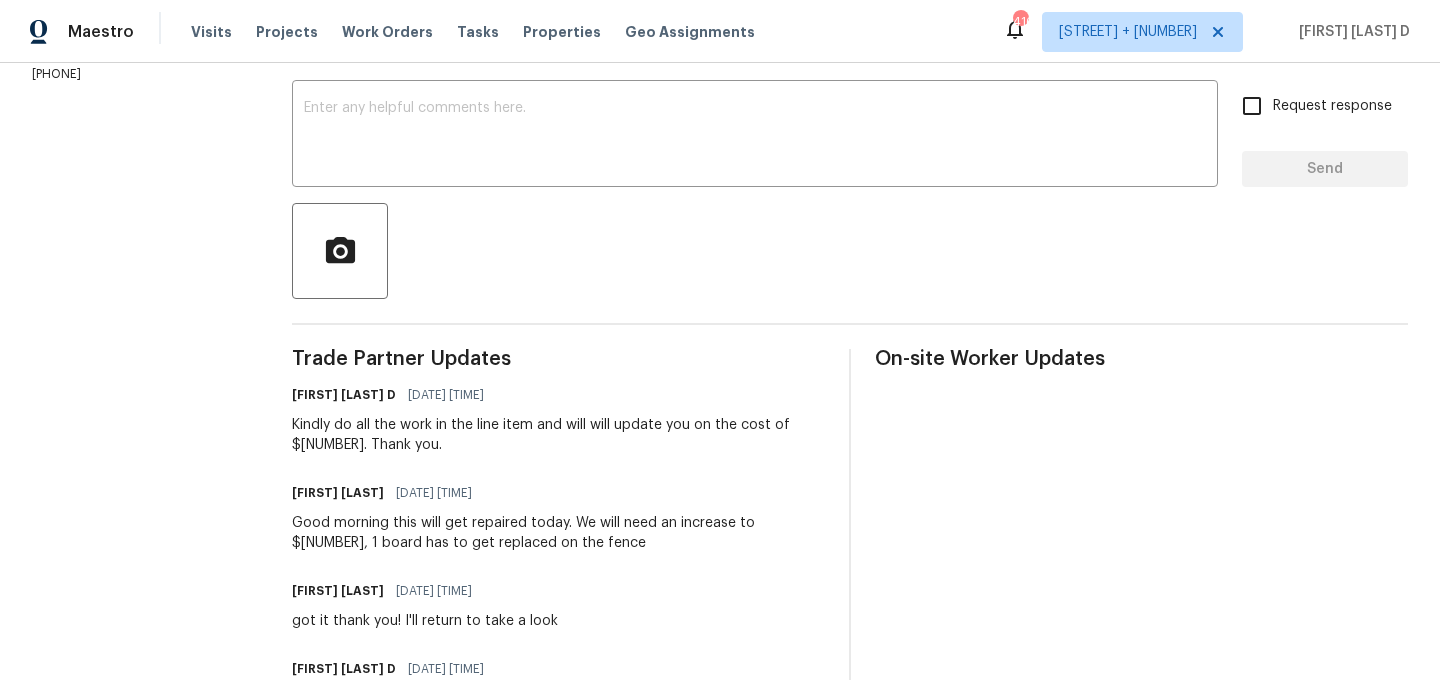 scroll, scrollTop: 309, scrollLeft: 0, axis: vertical 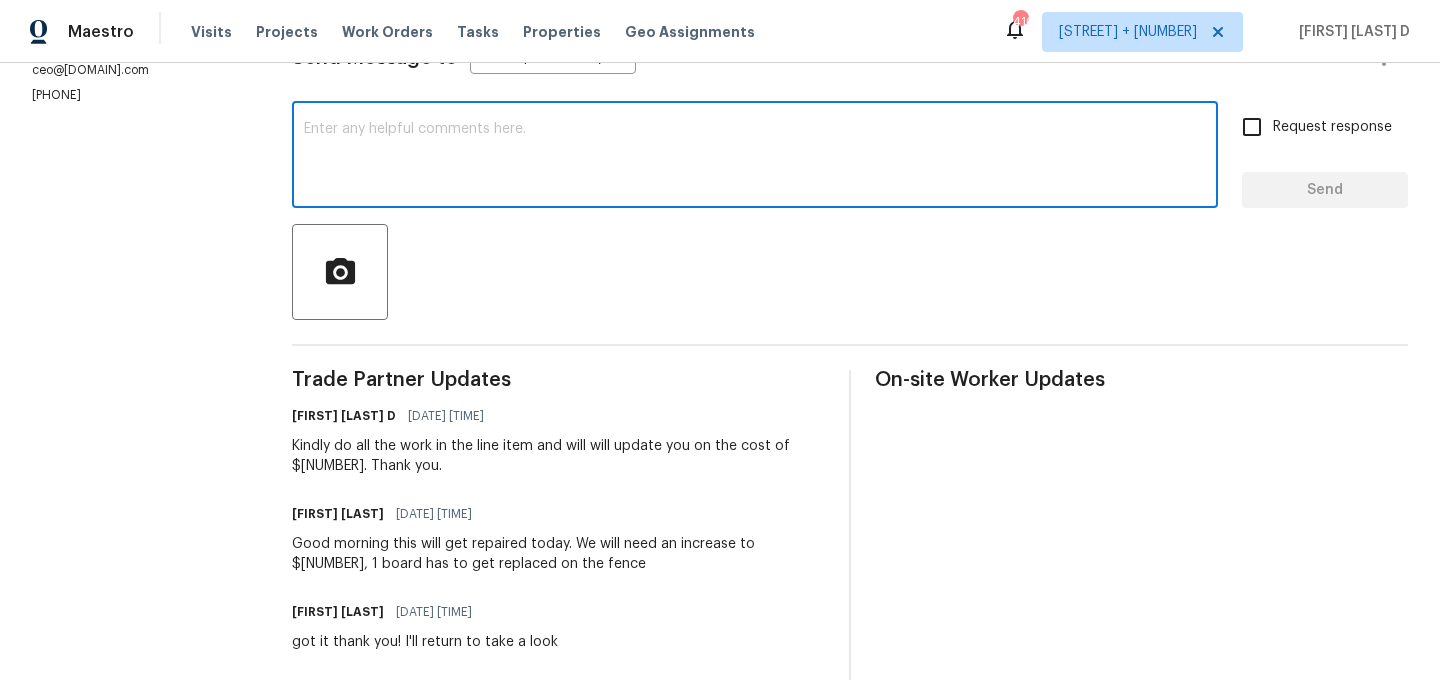 click at bounding box center [755, 157] 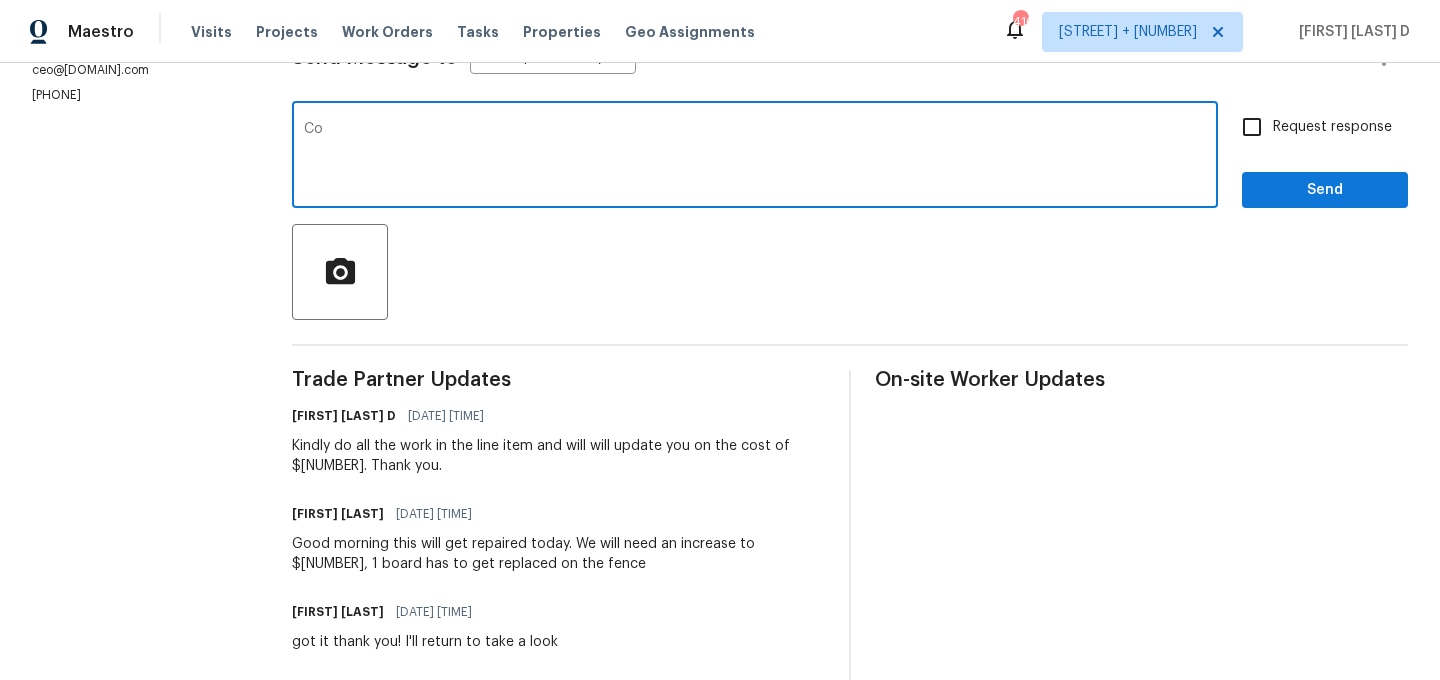 type on "C" 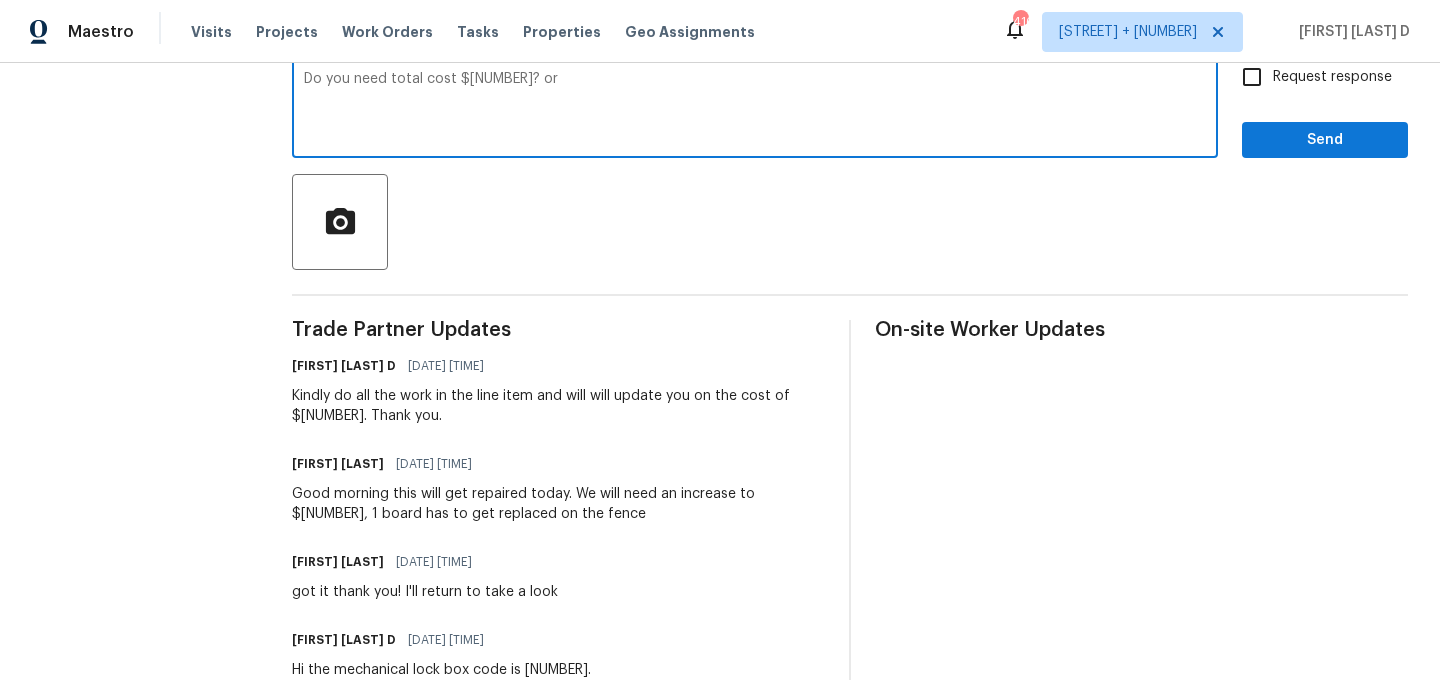 scroll, scrollTop: 283, scrollLeft: 0, axis: vertical 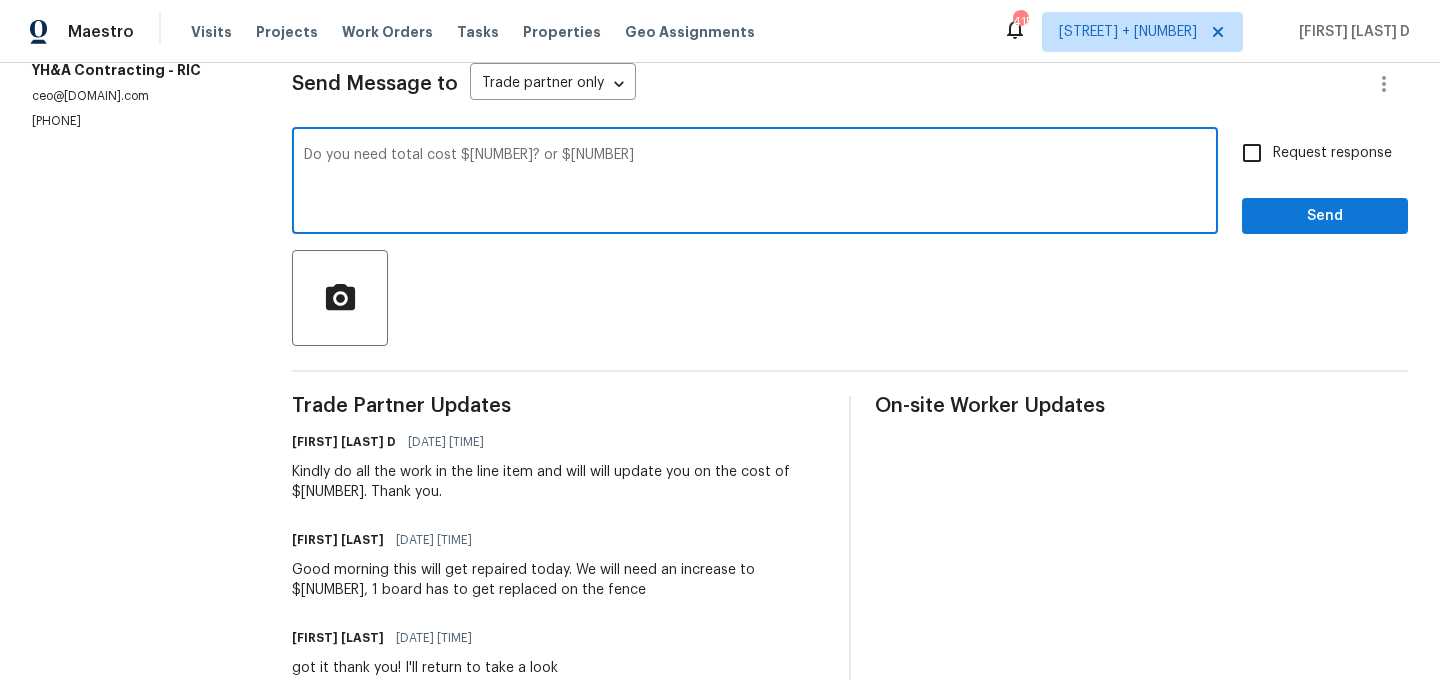 click on "Do you need total cost $150? or 250" at bounding box center [755, 183] 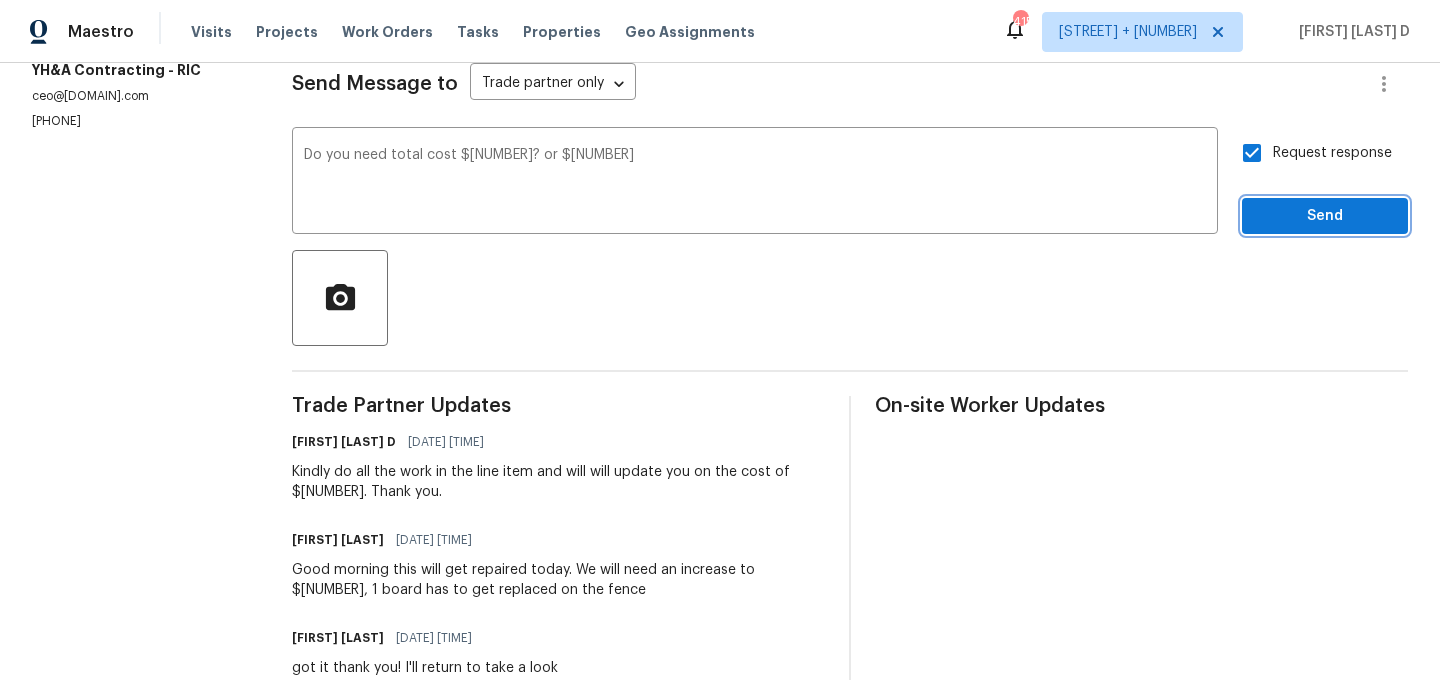 click on "Send" at bounding box center (1325, 216) 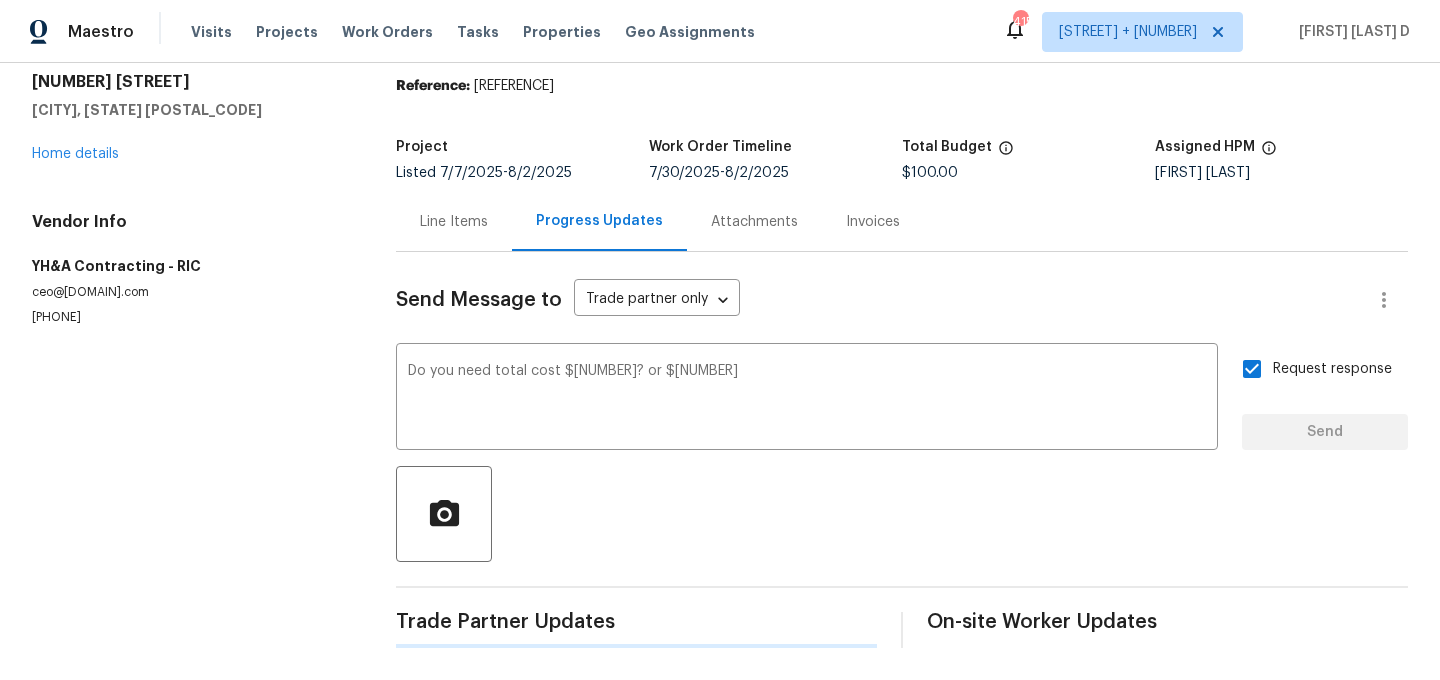 type 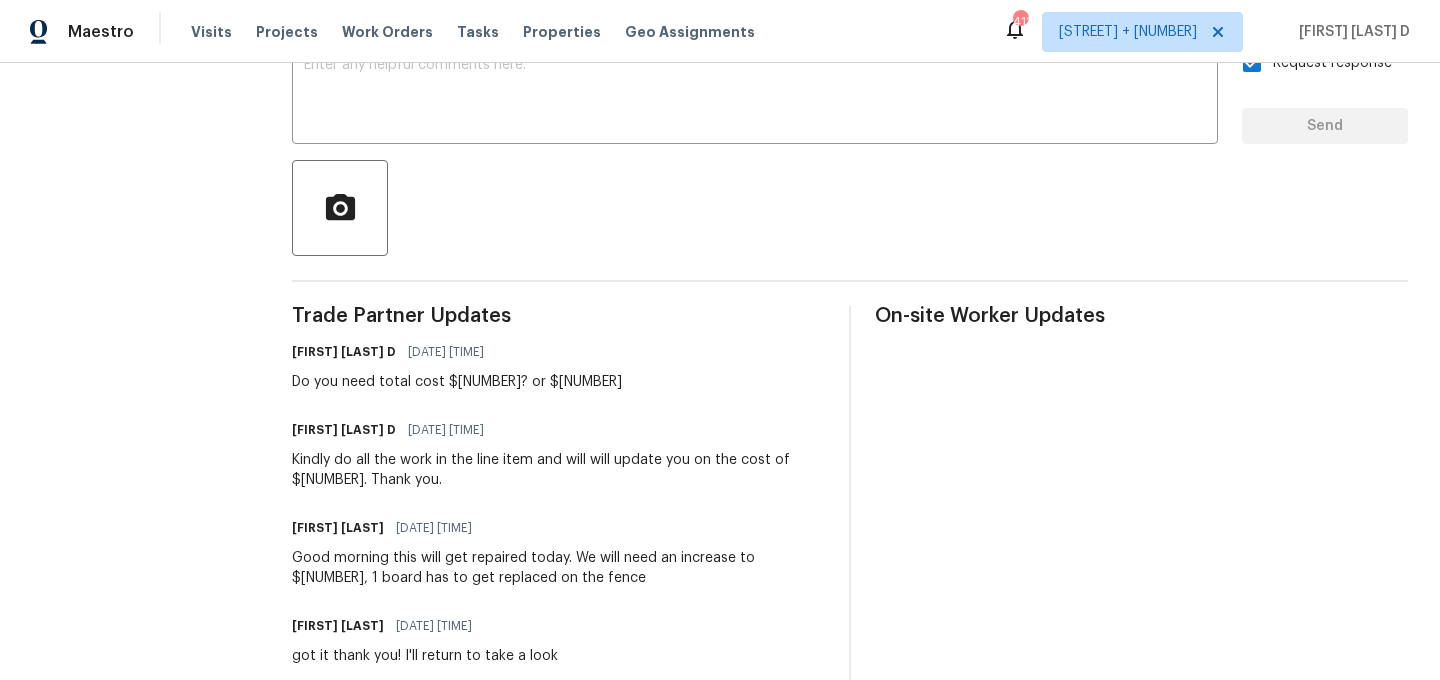 scroll, scrollTop: 395, scrollLeft: 0, axis: vertical 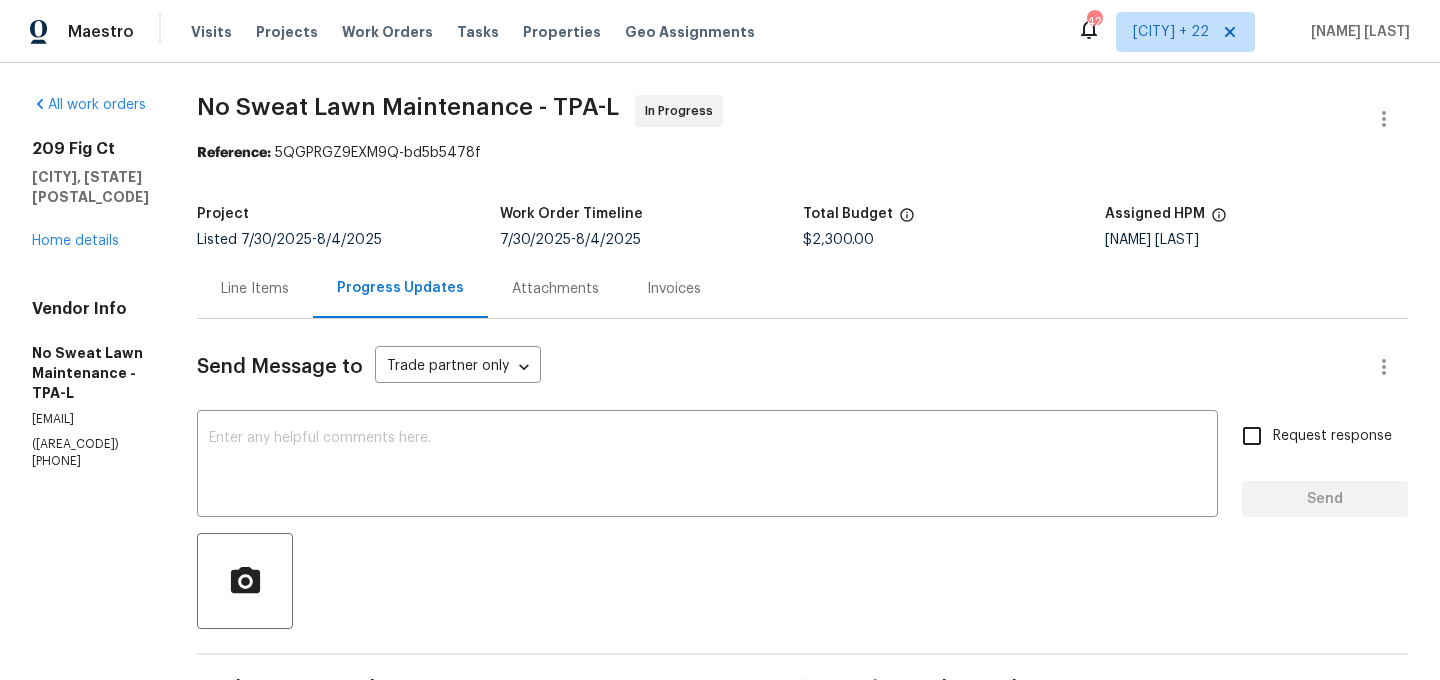 click on "Line Items" at bounding box center (255, 288) 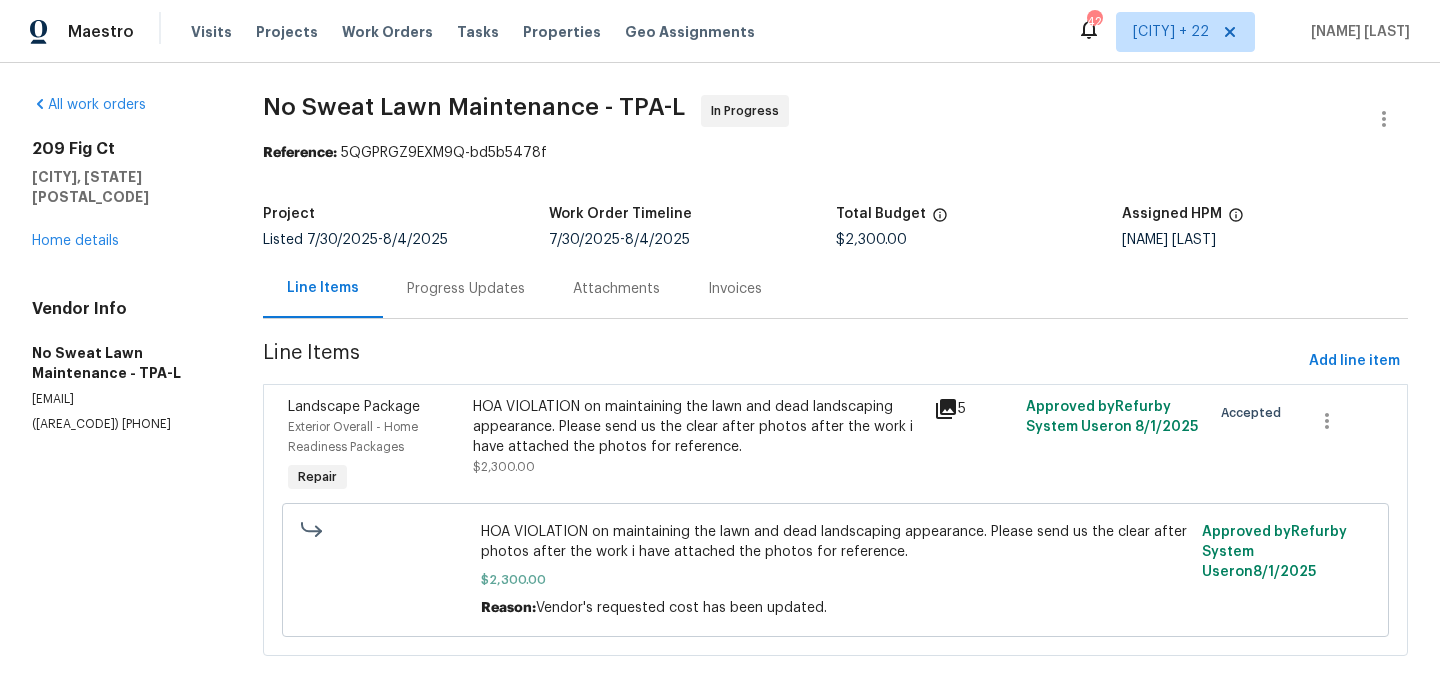scroll, scrollTop: 33, scrollLeft: 0, axis: vertical 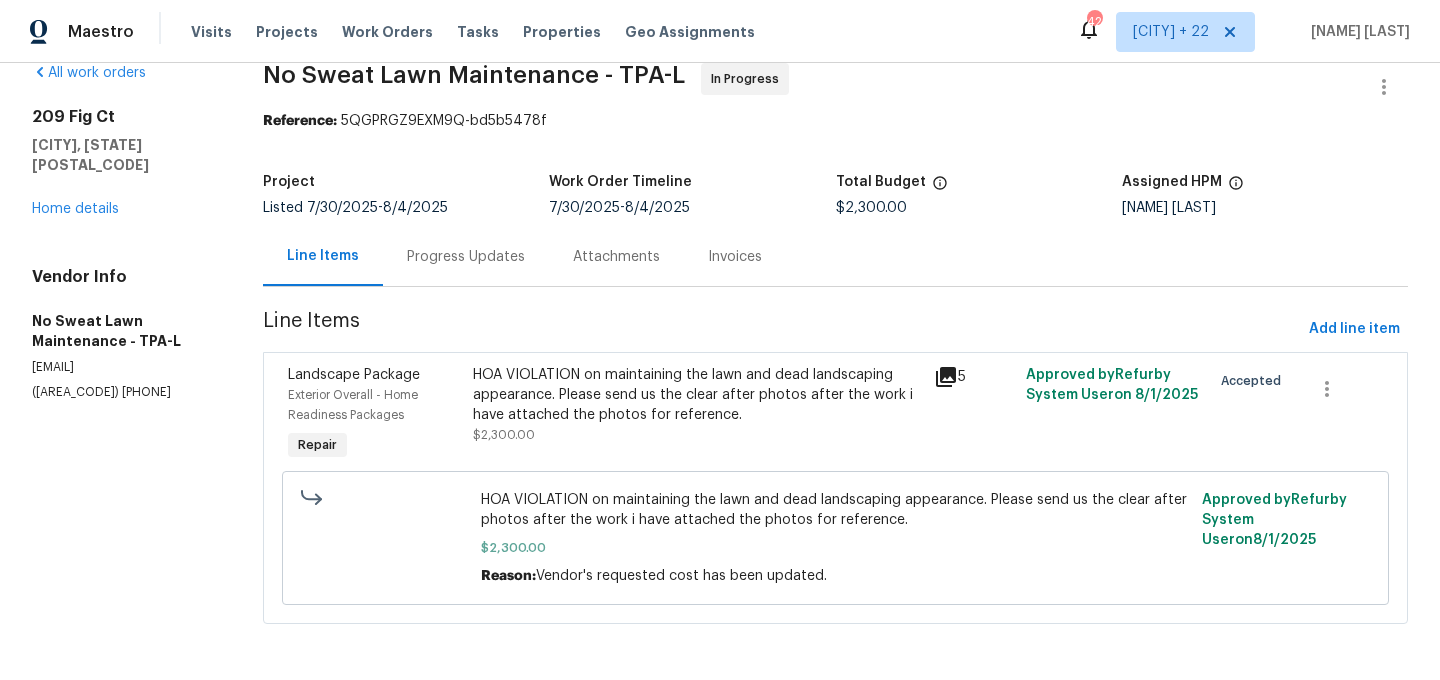 click on "Landscape Package Exterior Overall - Home Readiness Packages Repair HOA VIOLATION on maintaining the lawn and dead landscaping appearance. Please send us the clear after photos after the work i have attached the photos for reference. $2,300.00   5 Approved by  Refurby System User  on   8/1/2025 Accepted HOA VIOLATION on maintaining the lawn and dead landscaping appearance. Please send us the clear after photos after the work i have attached the photos for reference. $2,300.00 Reason:  Vendor's requested cost has been updated. Approved by  Refurby System User  on  8/1/2025" at bounding box center [835, 488] 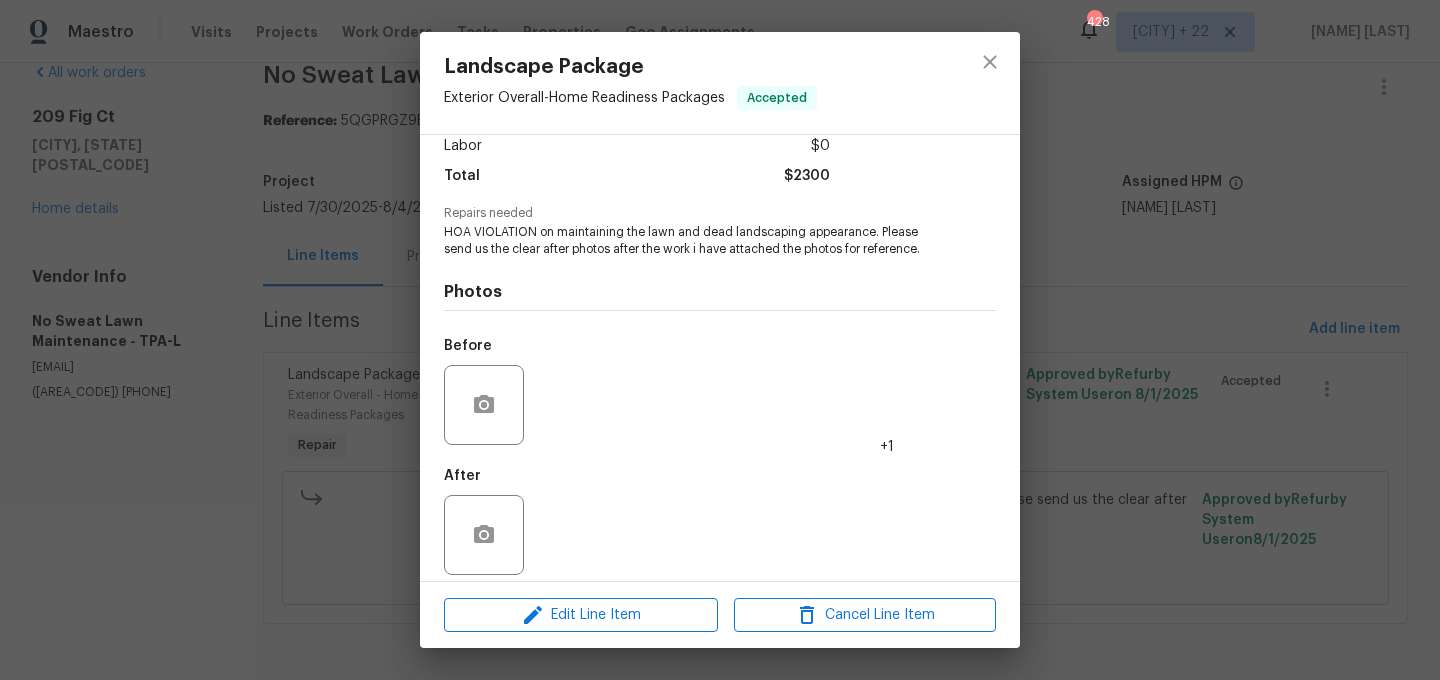scroll, scrollTop: 157, scrollLeft: 0, axis: vertical 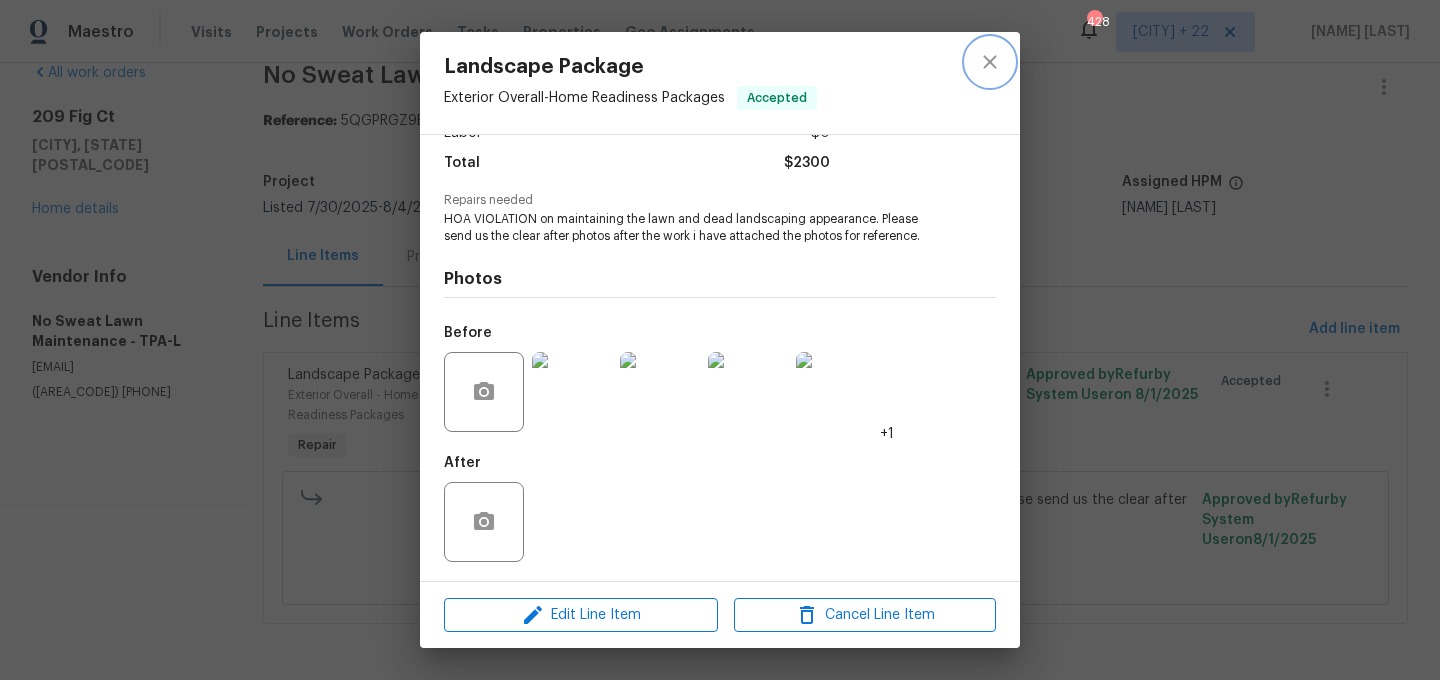 click at bounding box center (990, 62) 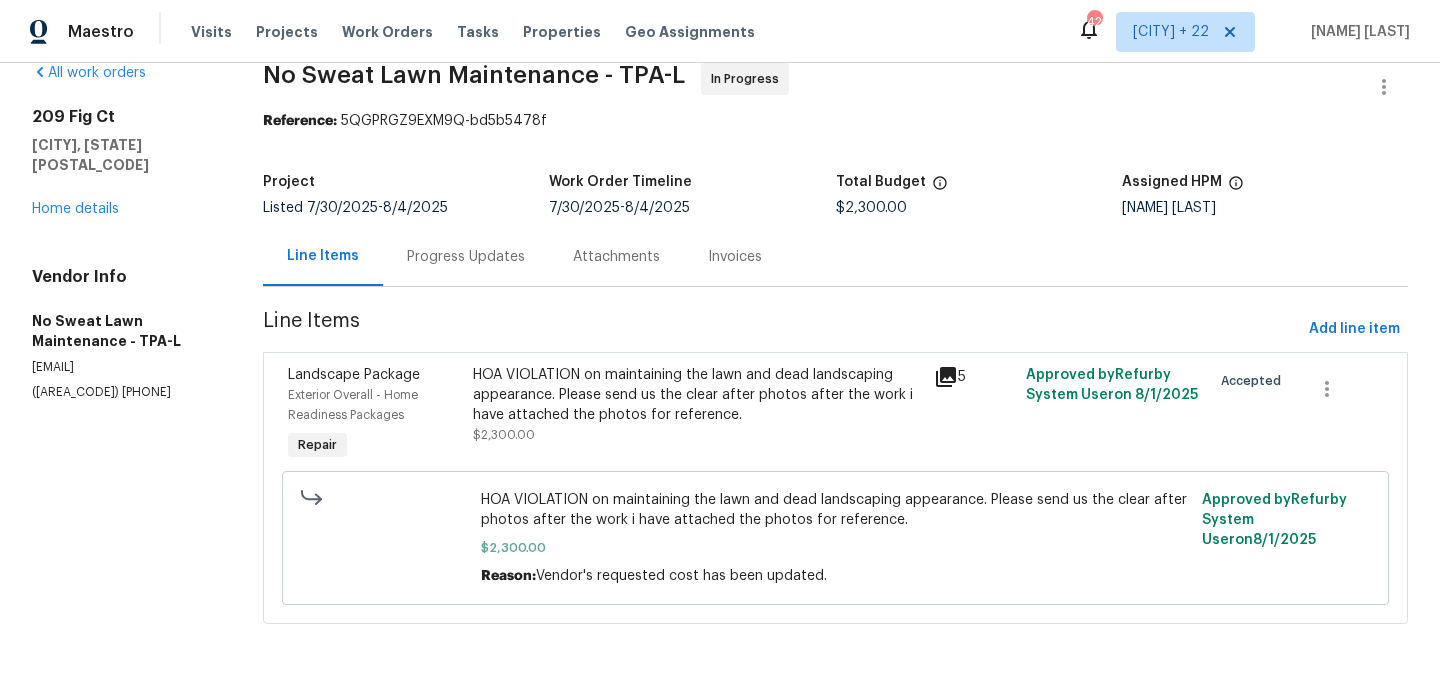 click on "Progress Updates" at bounding box center [466, 257] 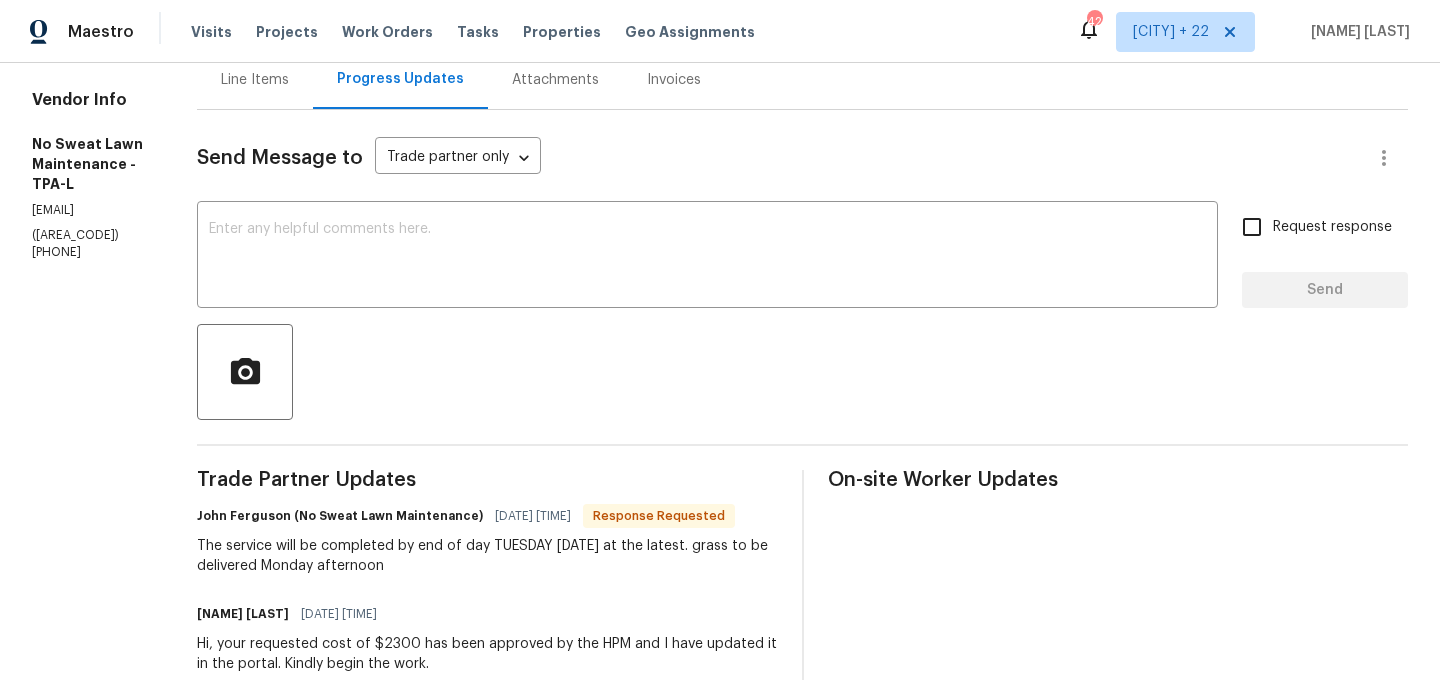 scroll, scrollTop: 164, scrollLeft: 0, axis: vertical 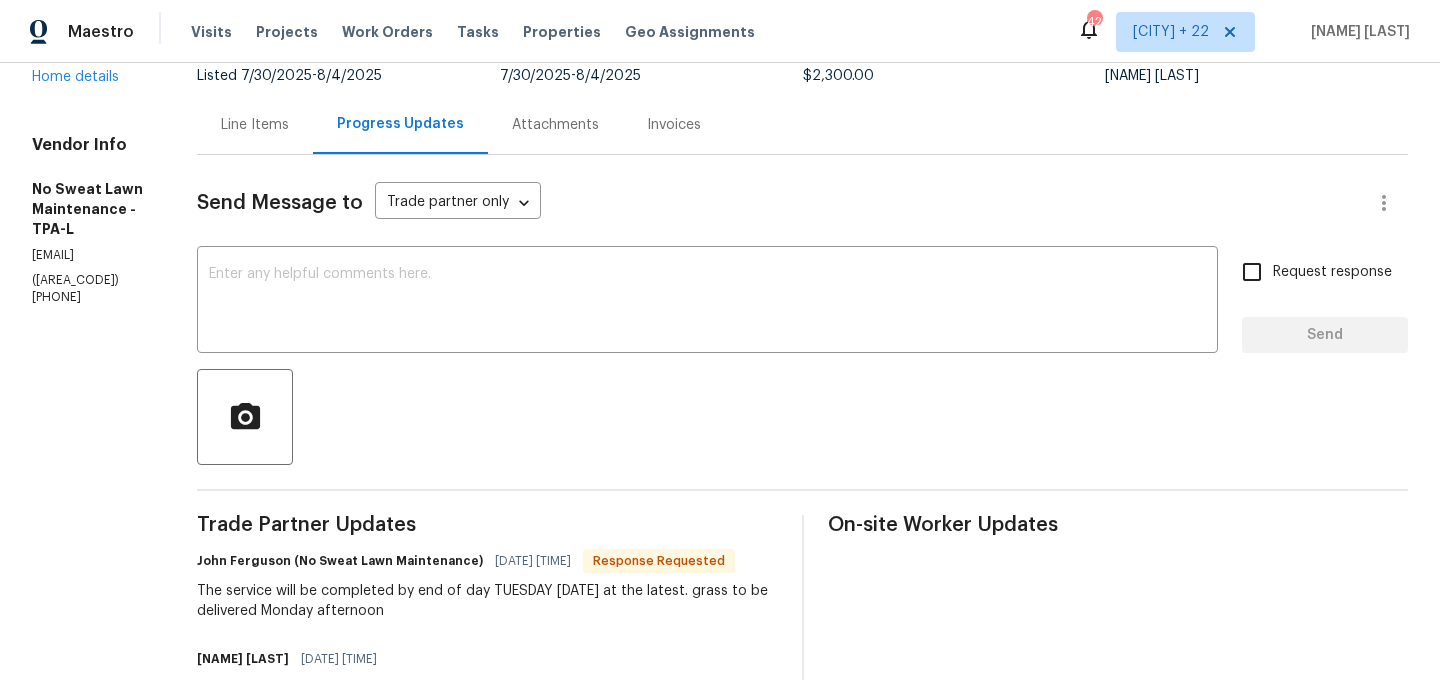click at bounding box center [707, 302] 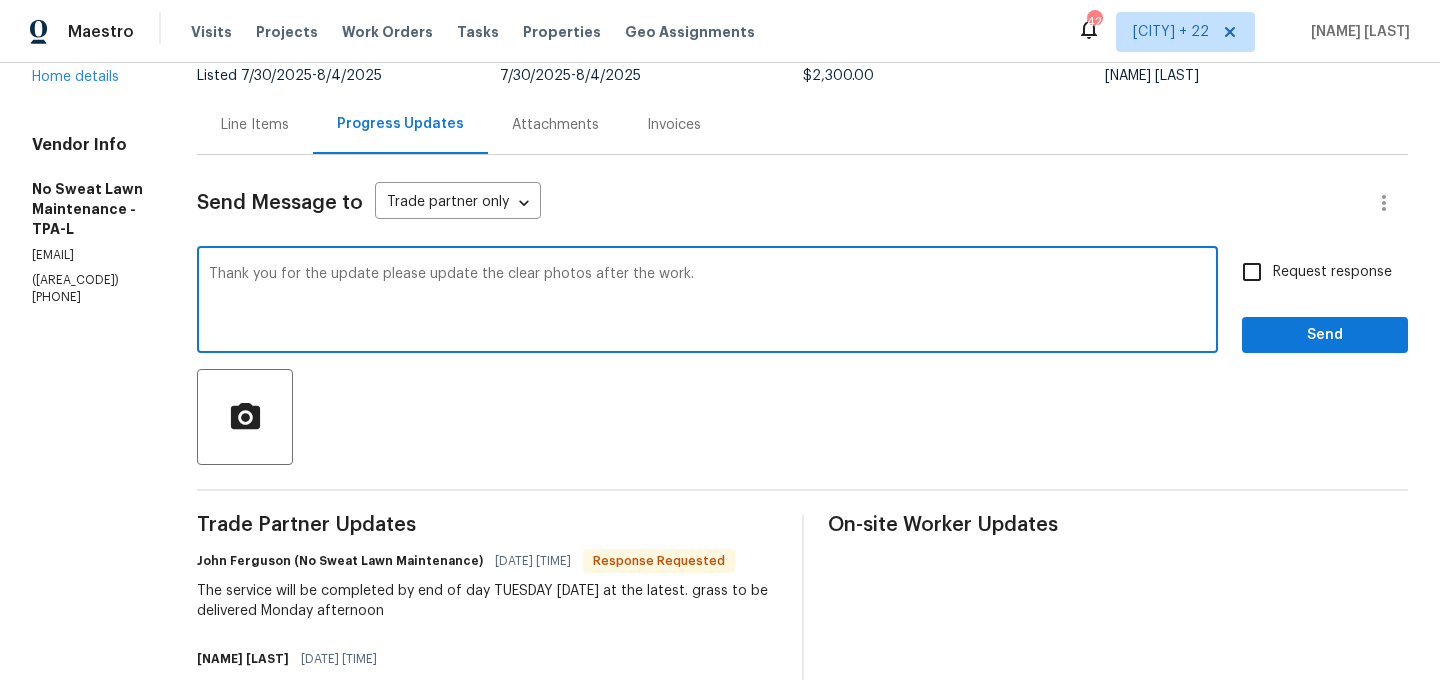 type on "Thank you for the update please update the clear photos after the work." 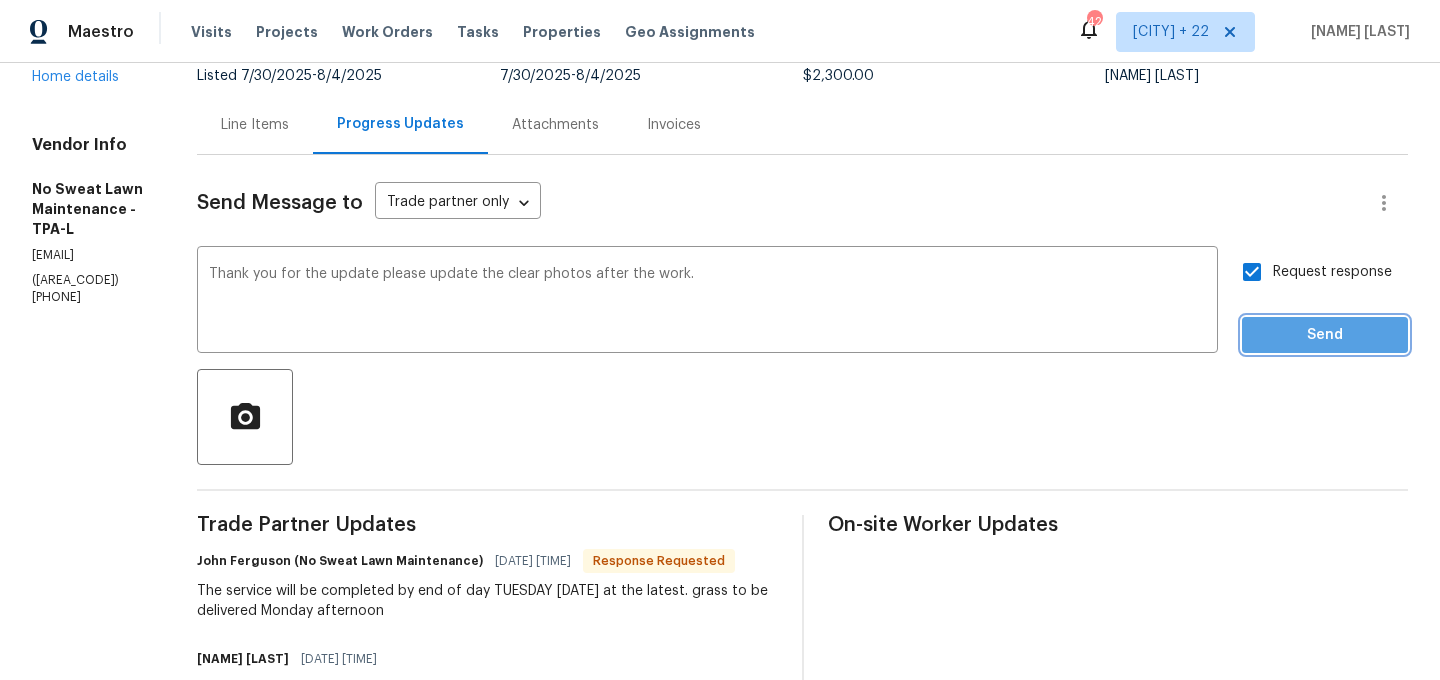 click on "Send" at bounding box center [1325, 335] 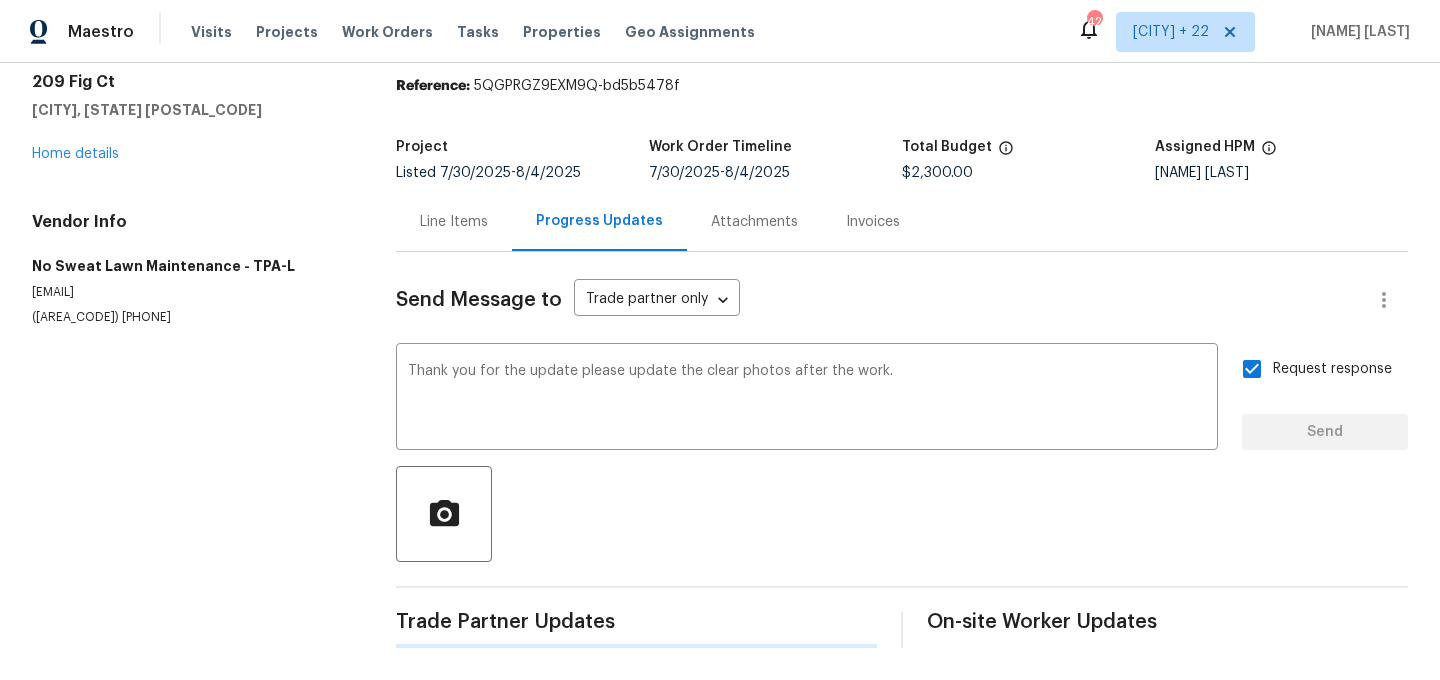 type 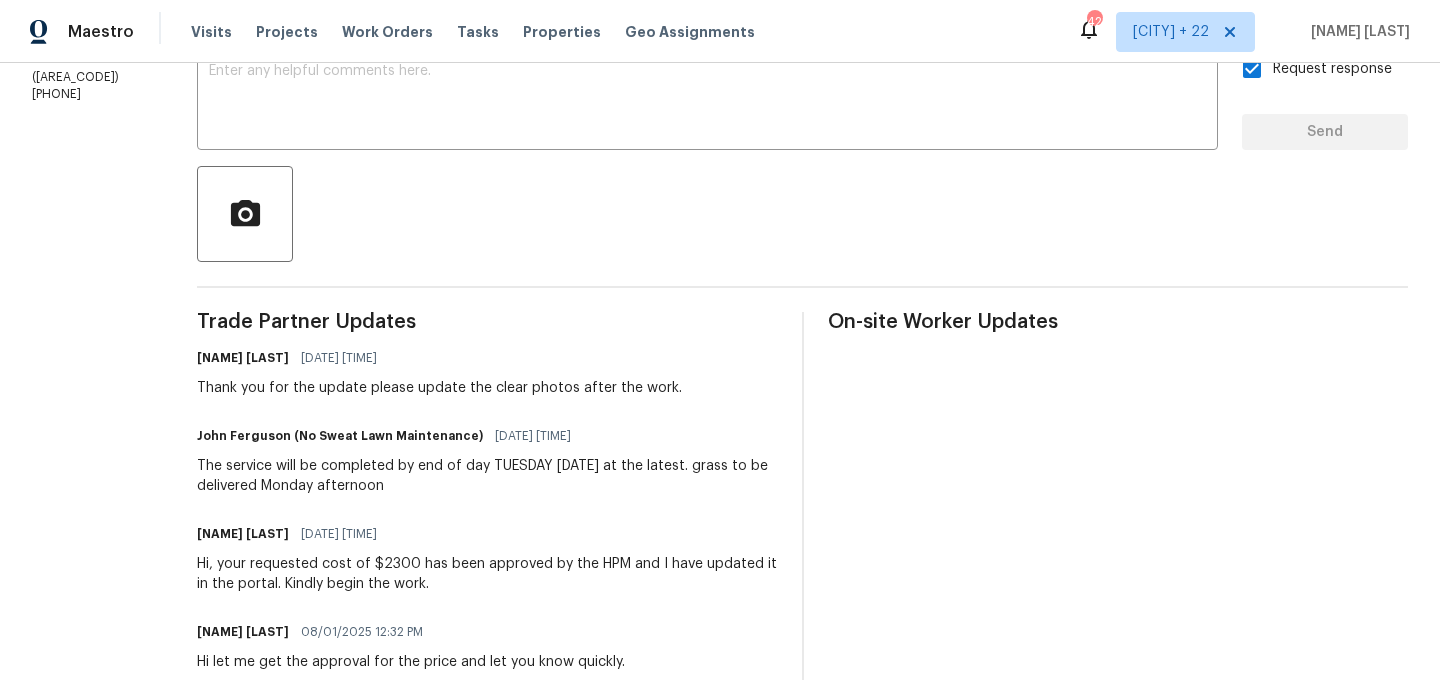 scroll, scrollTop: 366, scrollLeft: 0, axis: vertical 